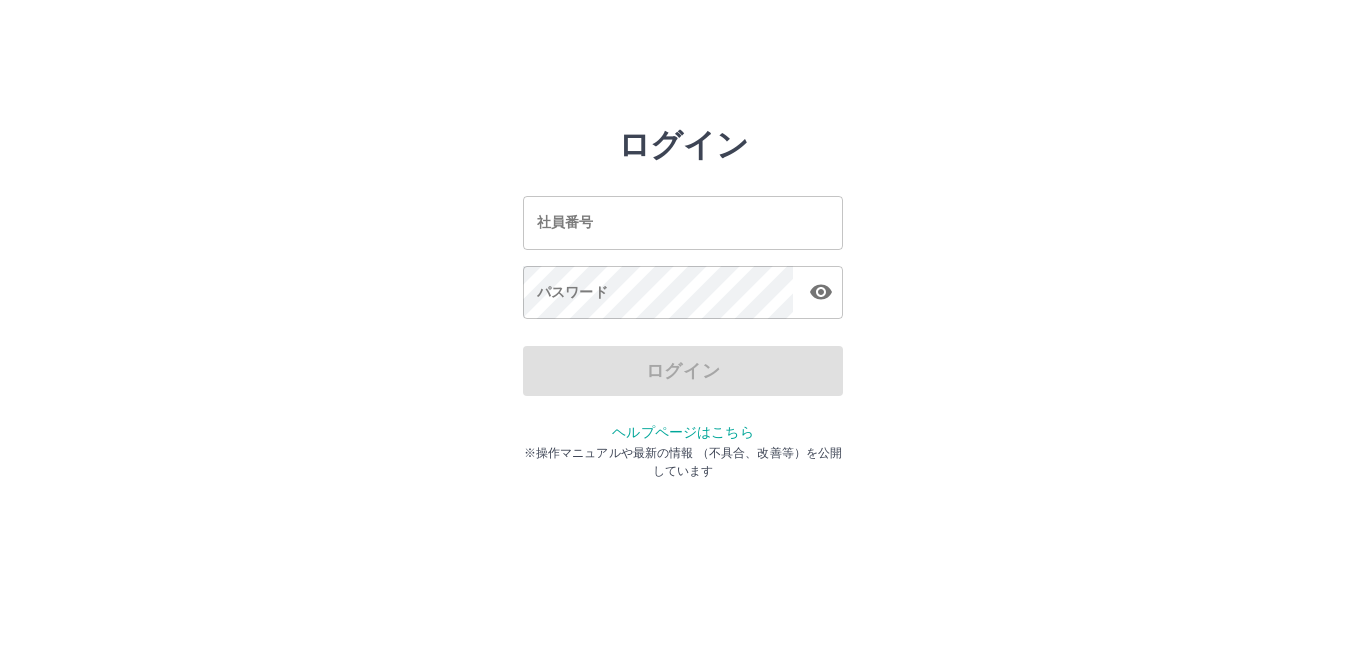 scroll, scrollTop: 0, scrollLeft: 0, axis: both 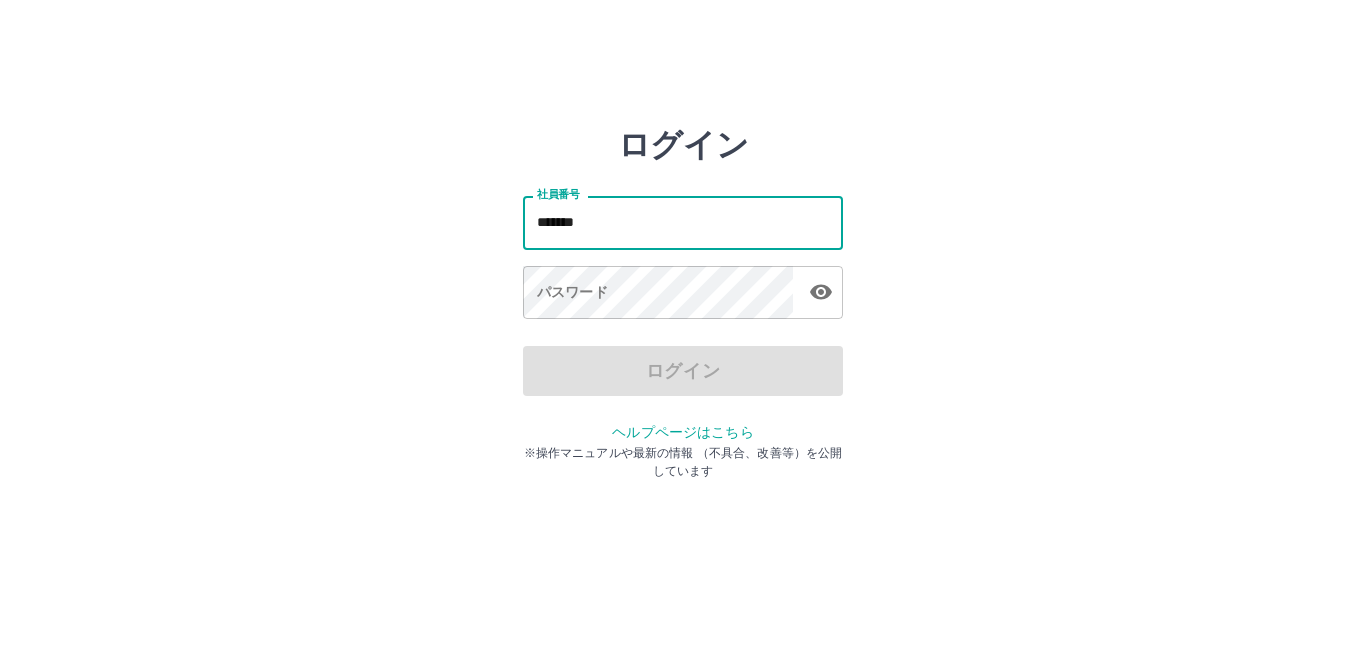 type on "*******" 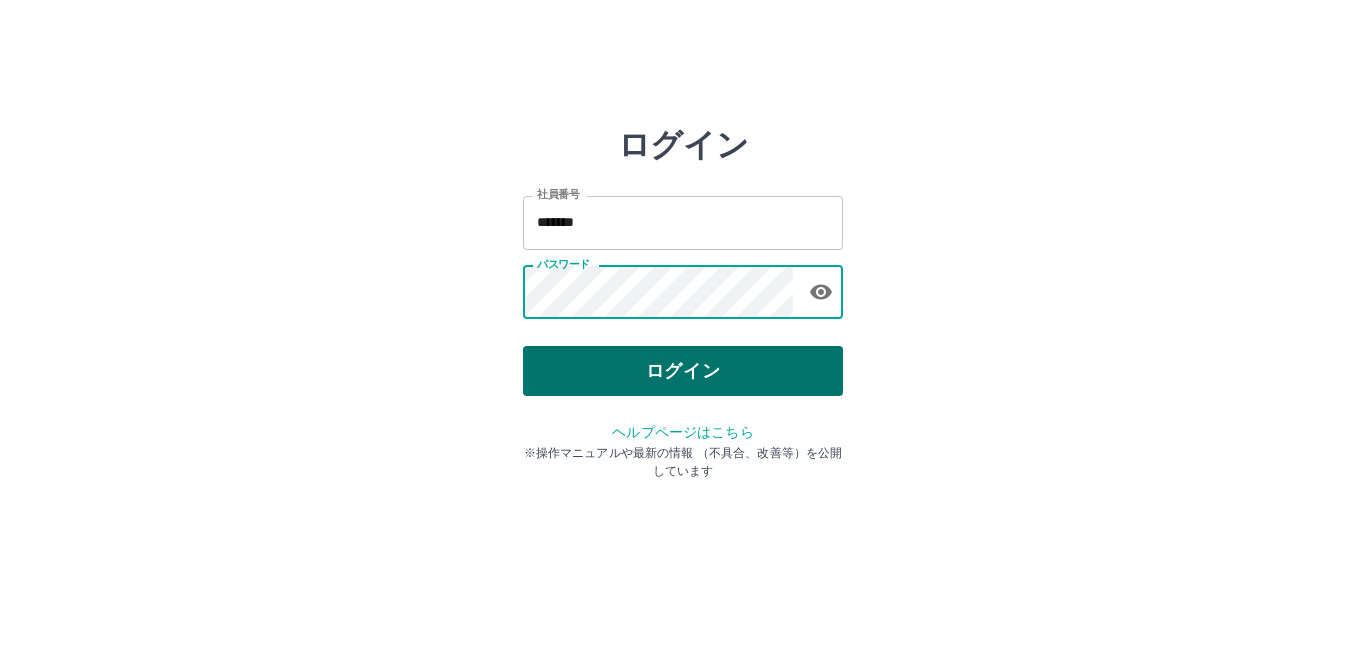 click on "ログイン" at bounding box center (683, 371) 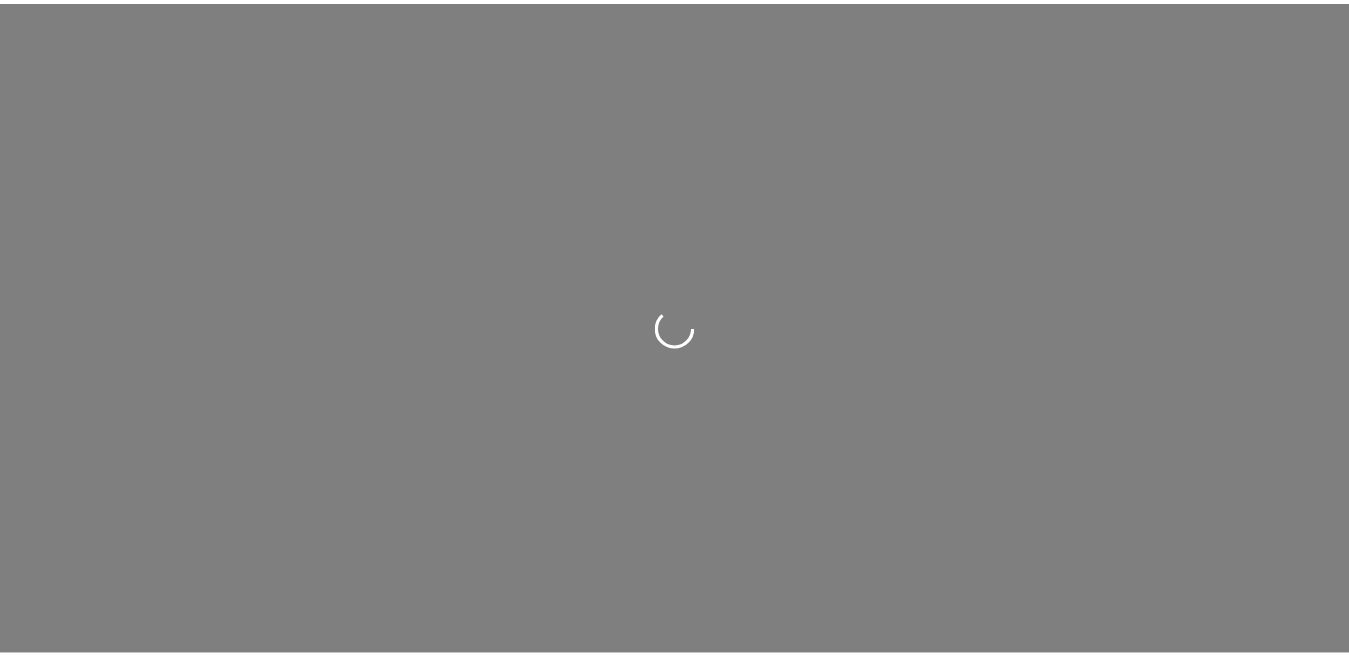 scroll, scrollTop: 0, scrollLeft: 0, axis: both 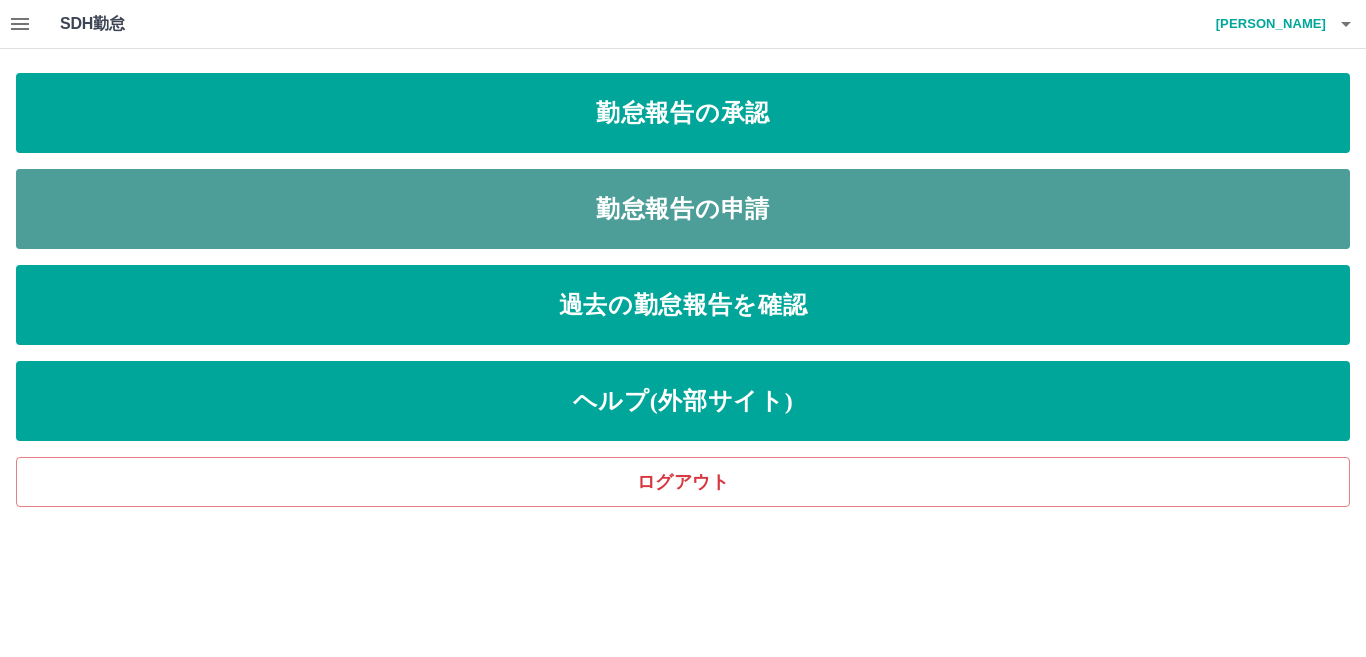 click on "勤怠報告の申請" at bounding box center [683, 209] 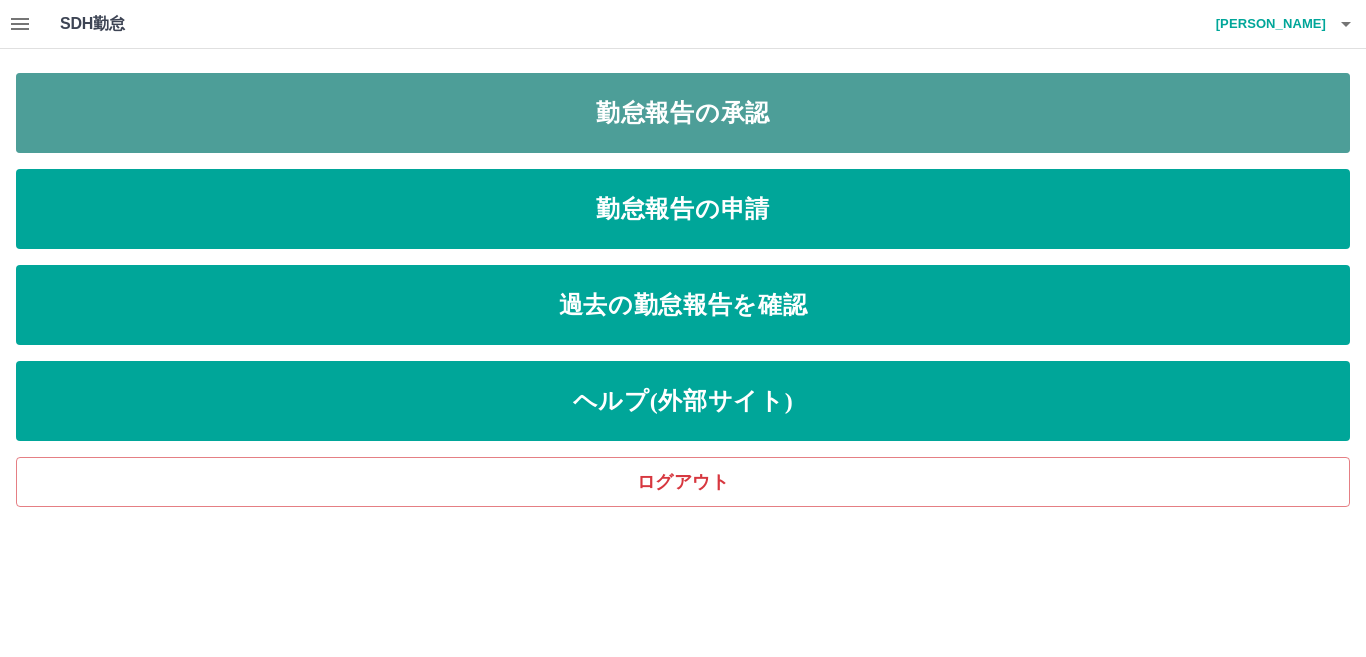 click on "勤怠報告の承認" at bounding box center [683, 113] 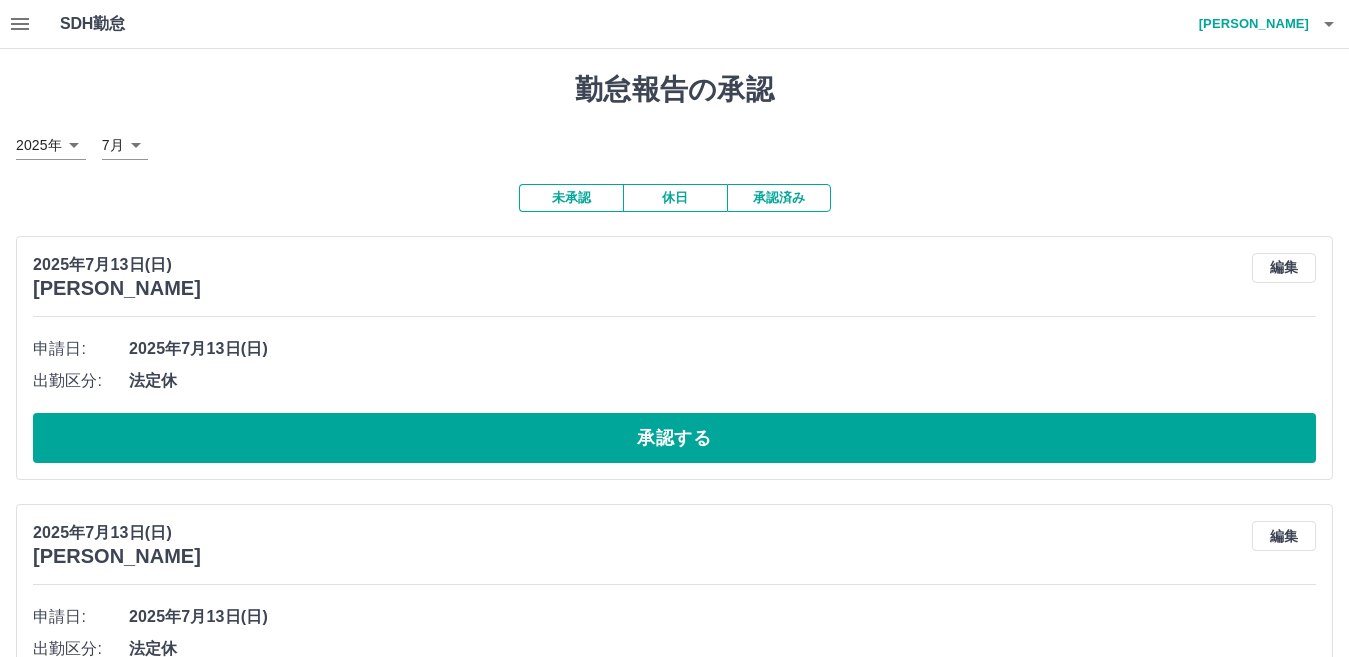 click on "休日" at bounding box center [675, 198] 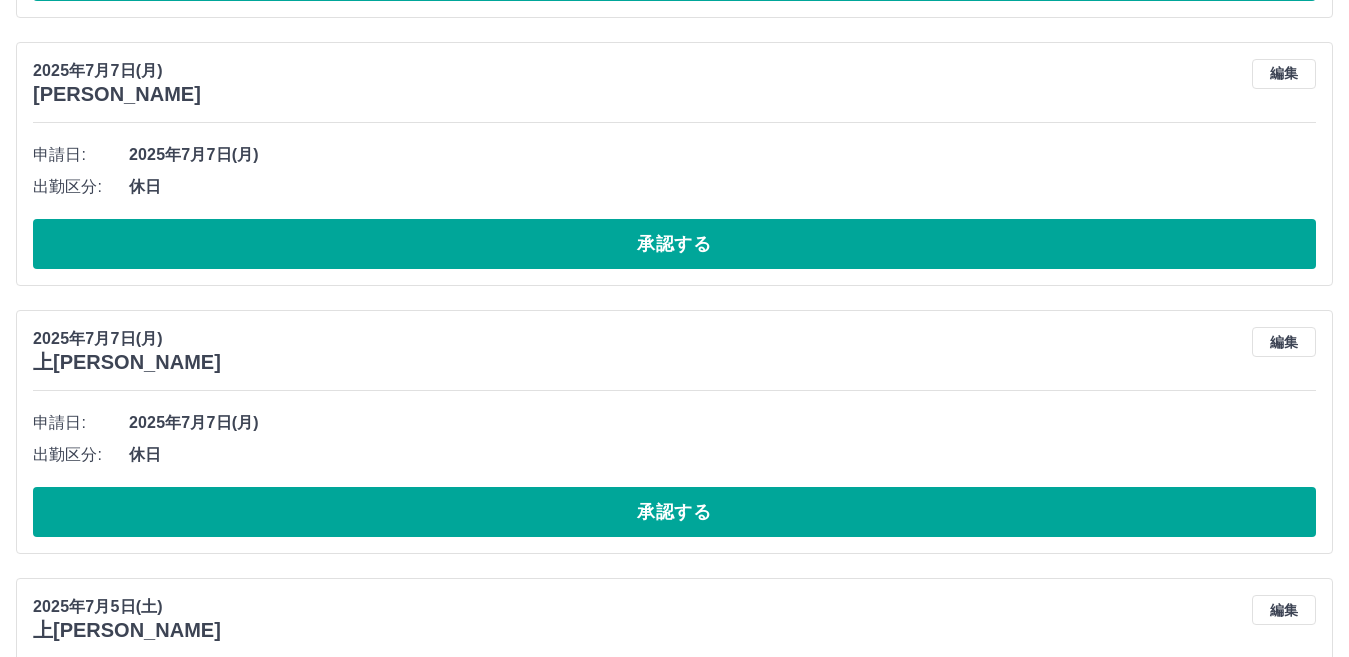 scroll, scrollTop: 5025, scrollLeft: 0, axis: vertical 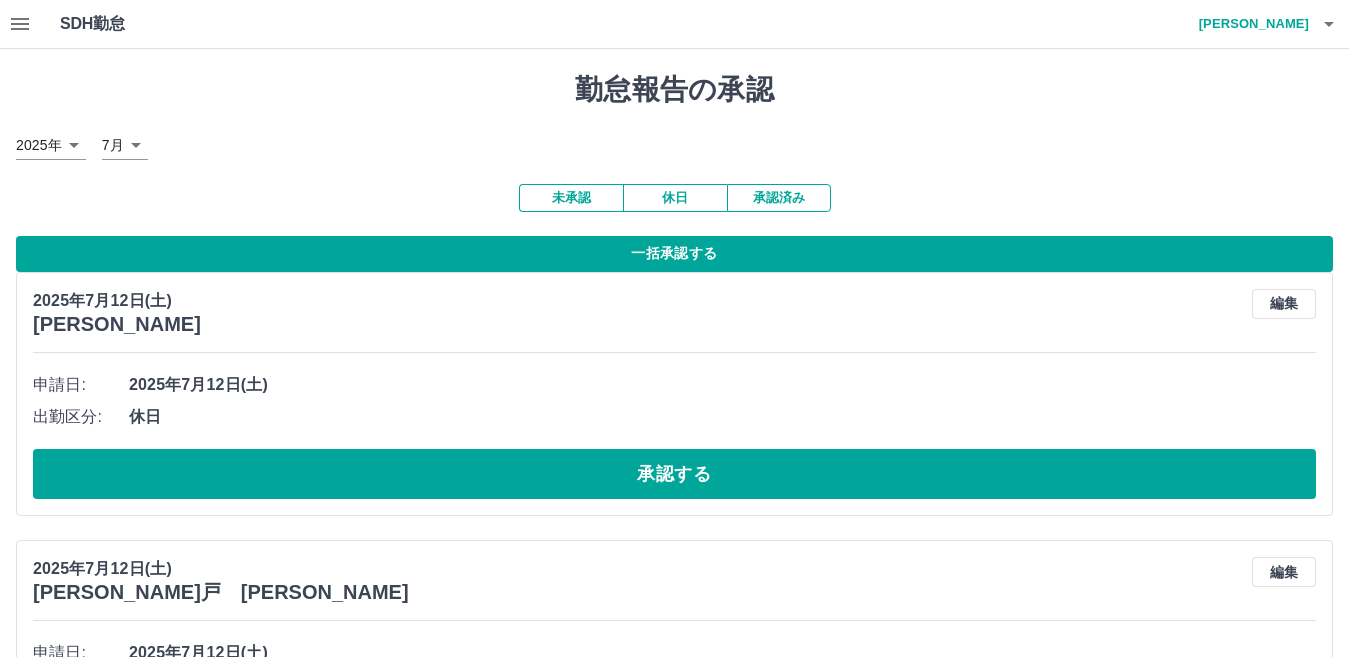 click on "一括承認する" at bounding box center (674, 254) 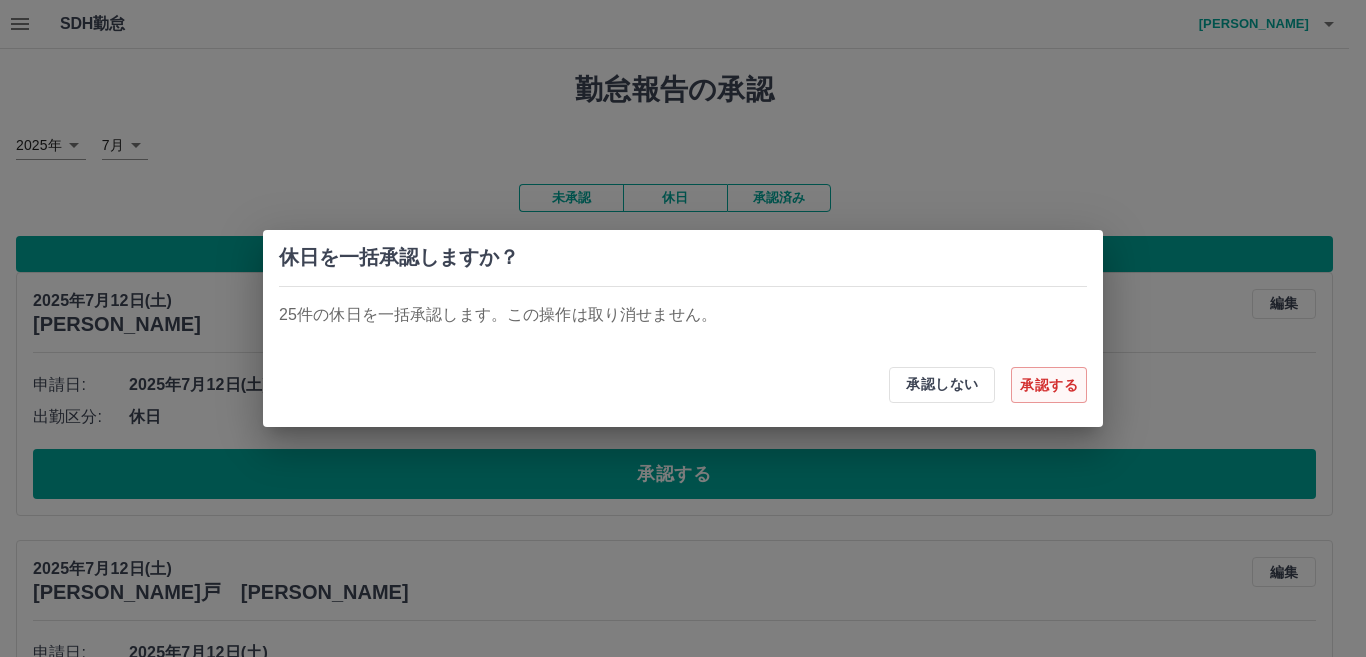 click on "承認する" at bounding box center (1049, 385) 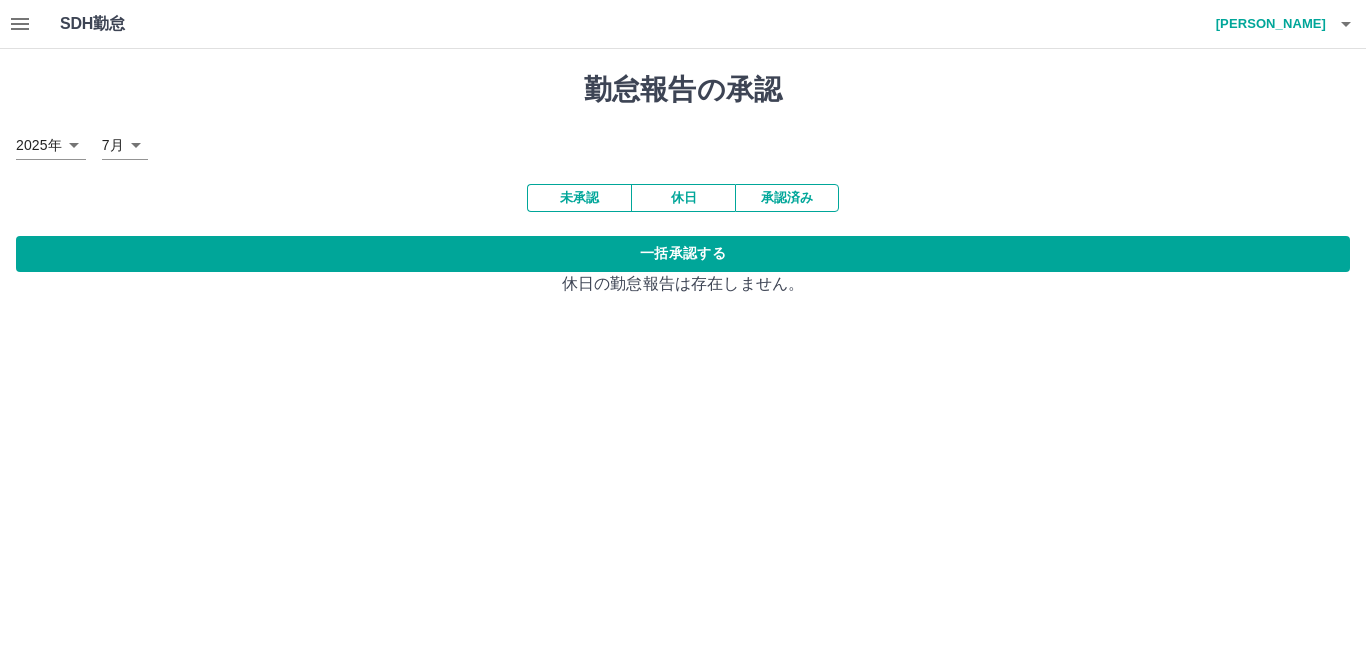 click 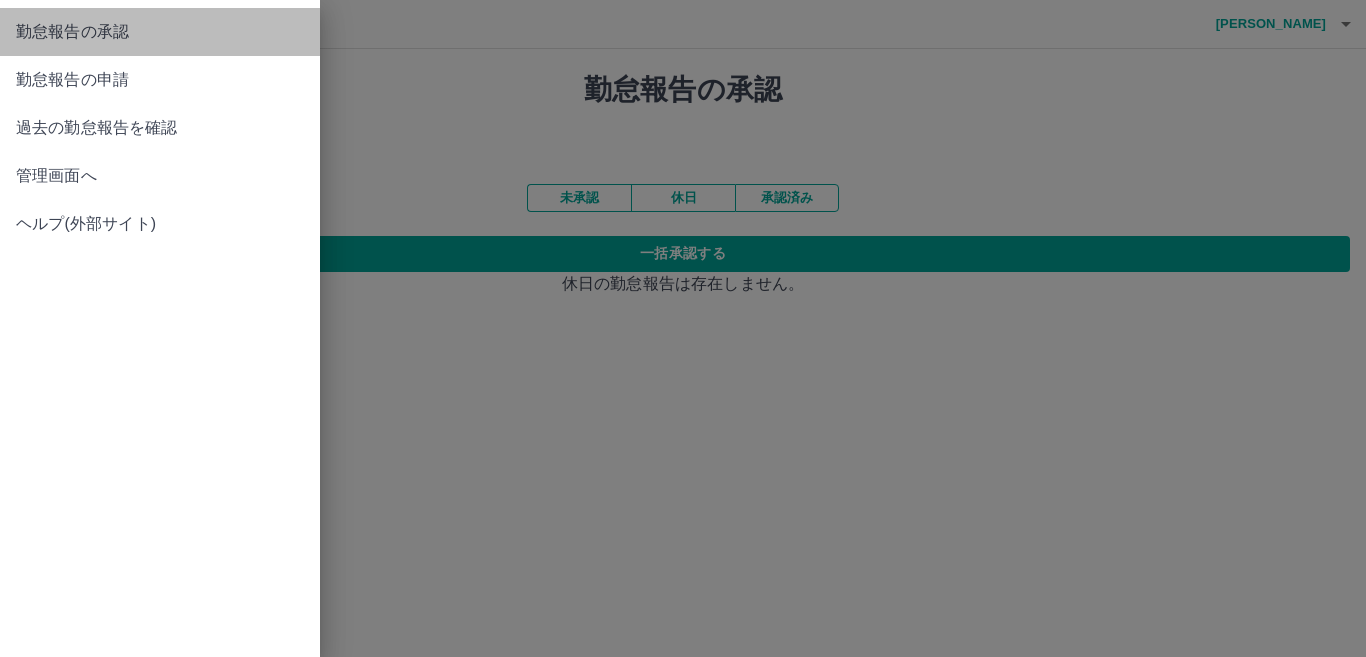 click on "勤怠報告の承認" at bounding box center (160, 32) 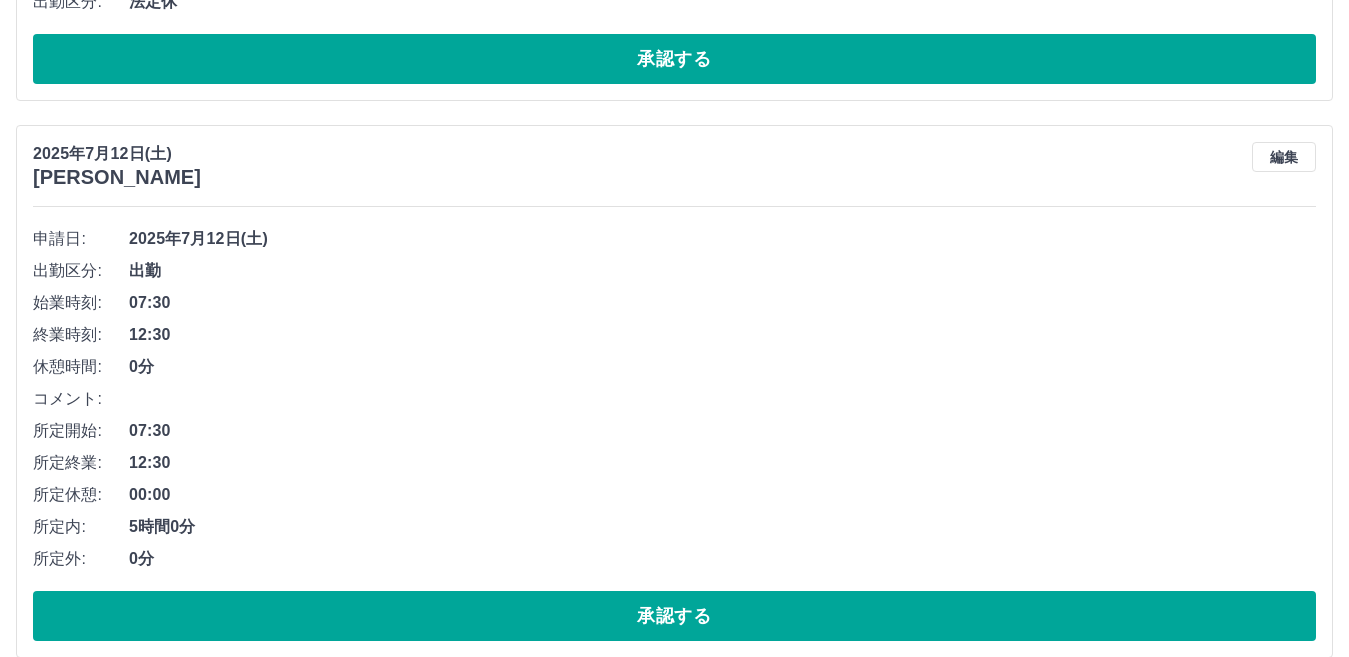 scroll, scrollTop: 700, scrollLeft: 0, axis: vertical 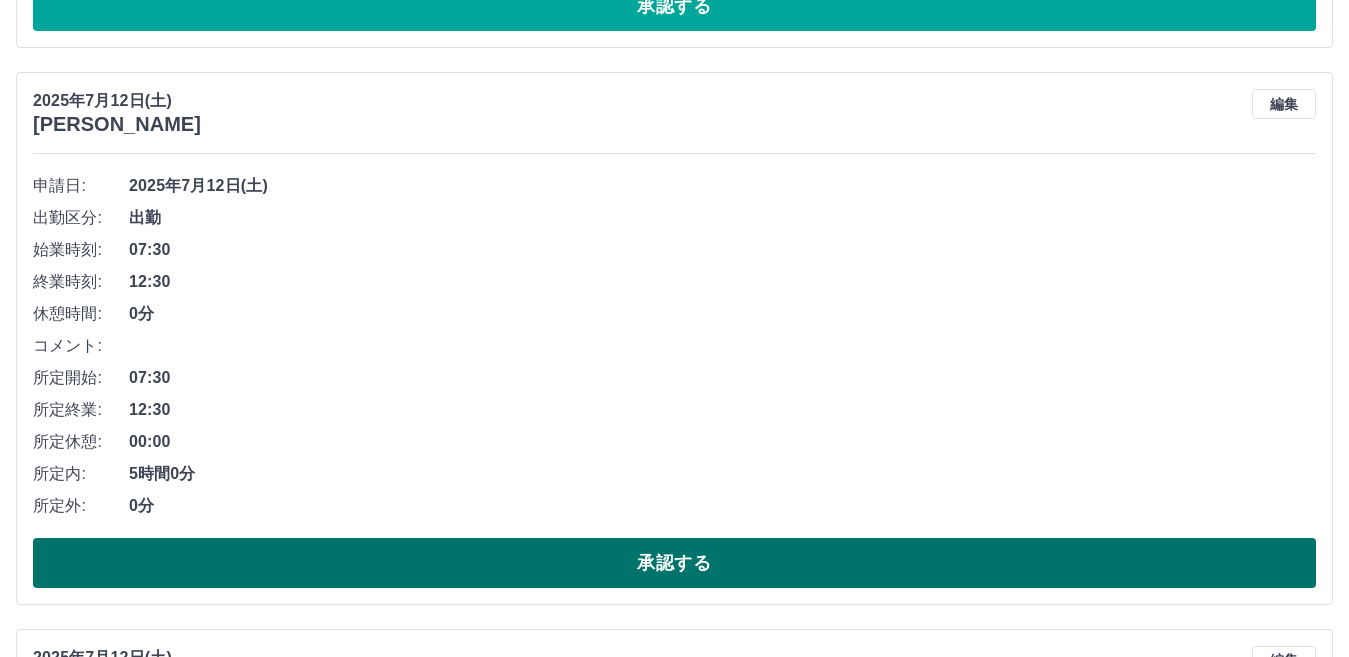click on "承認する" at bounding box center (674, 563) 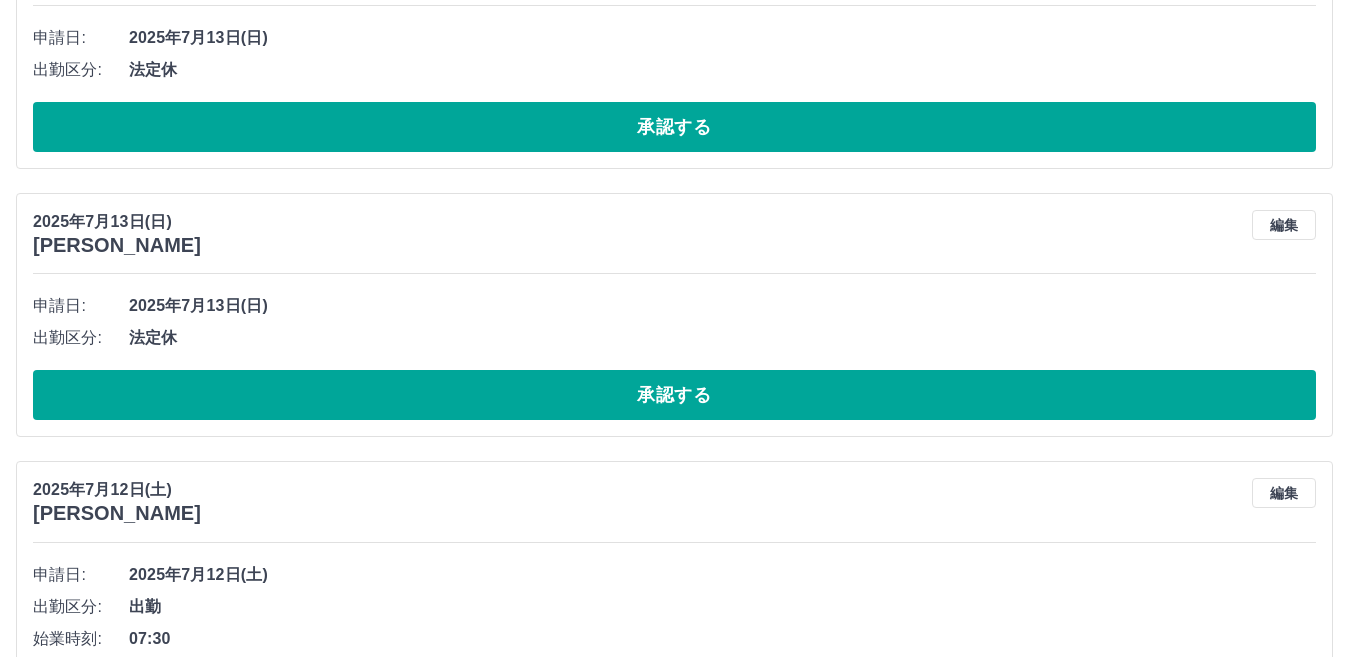 scroll, scrollTop: 200, scrollLeft: 0, axis: vertical 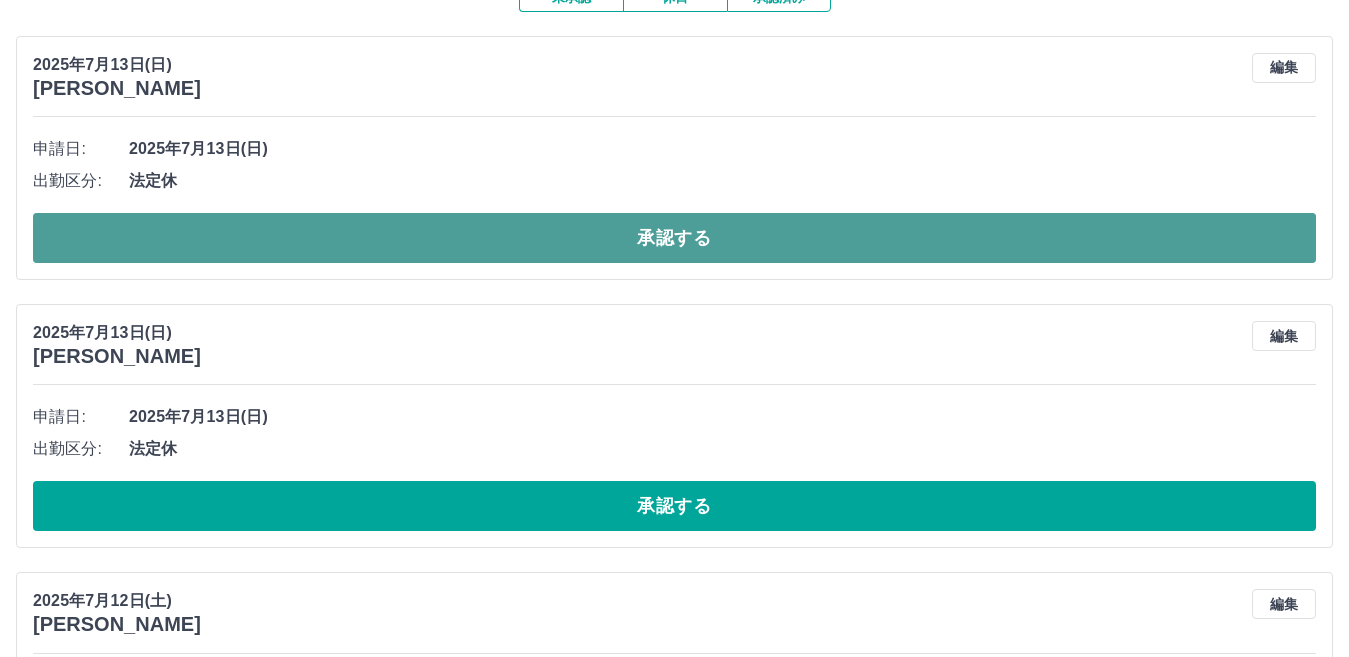 click on "承認する" at bounding box center (674, 238) 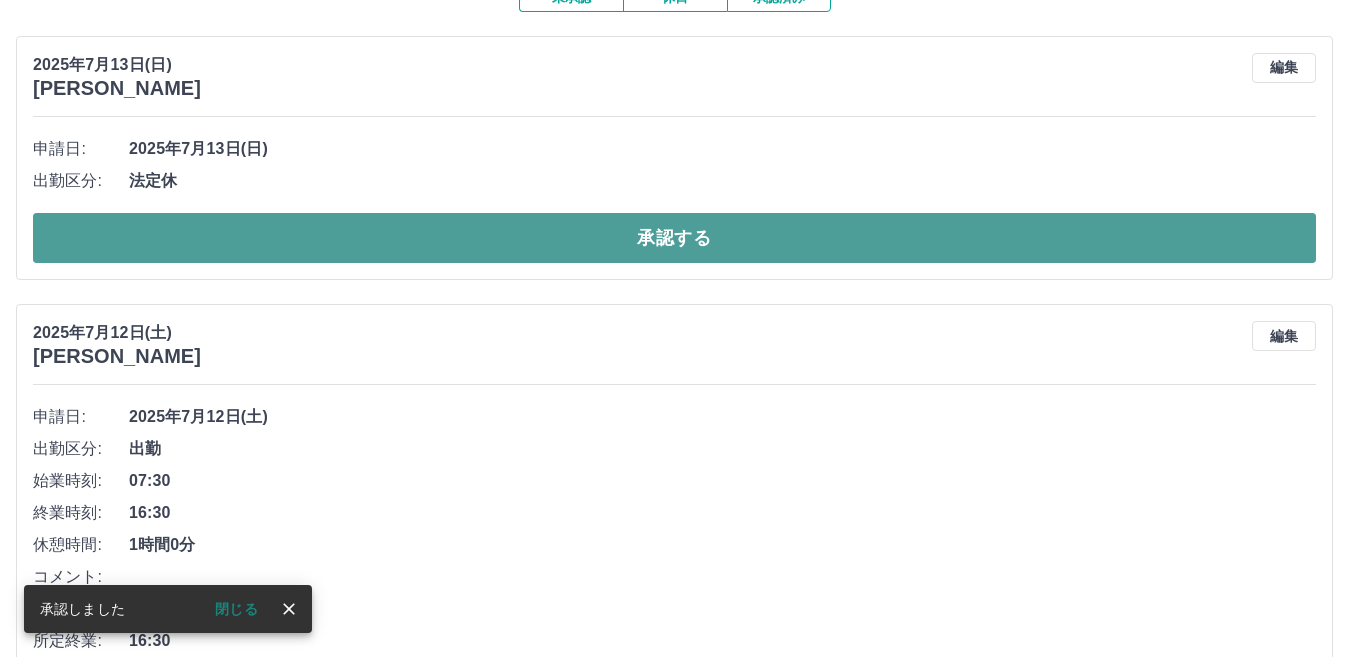 click on "承認する" at bounding box center (674, 238) 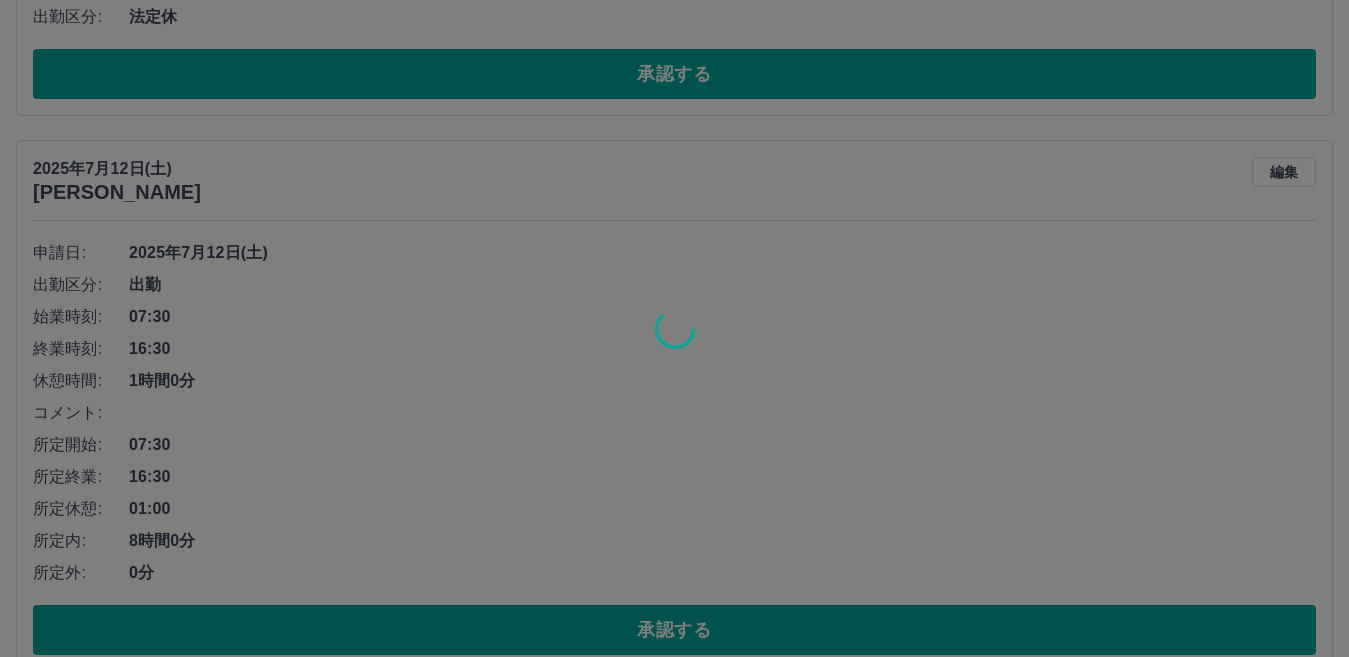 scroll, scrollTop: 132, scrollLeft: 0, axis: vertical 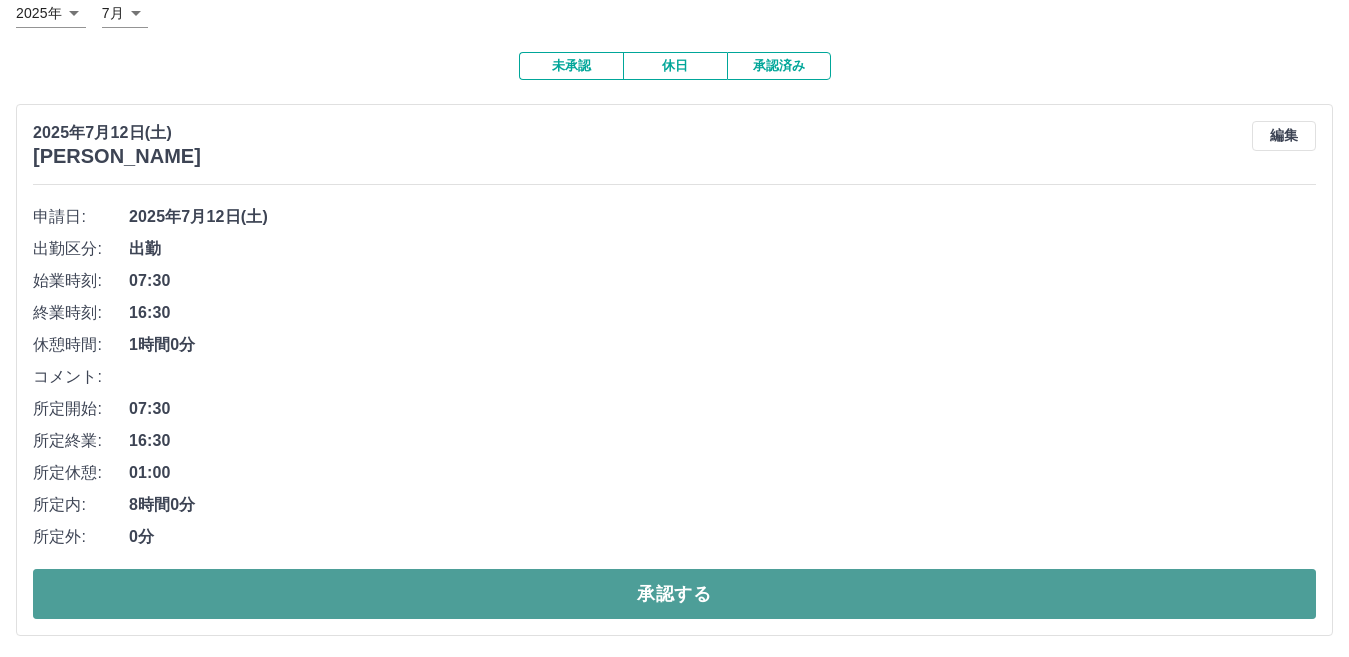 click on "承認する" at bounding box center [674, 594] 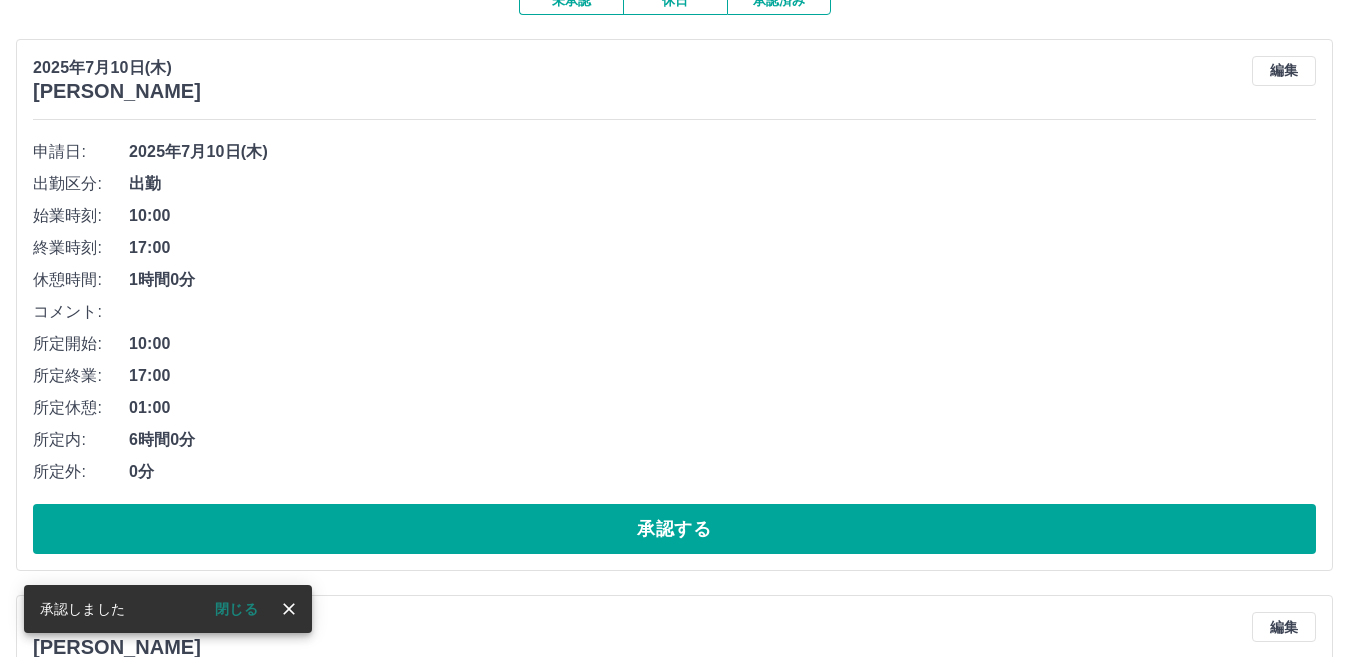 scroll, scrollTop: 232, scrollLeft: 0, axis: vertical 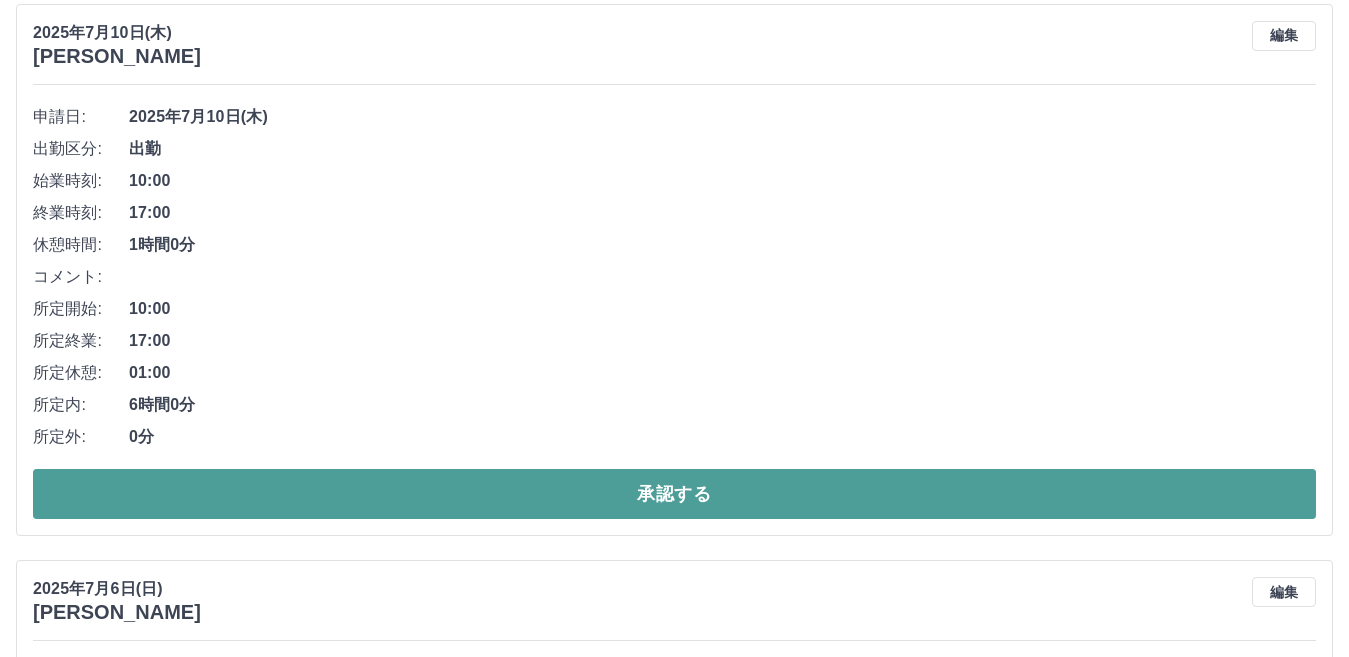 click on "承認する" at bounding box center (674, 494) 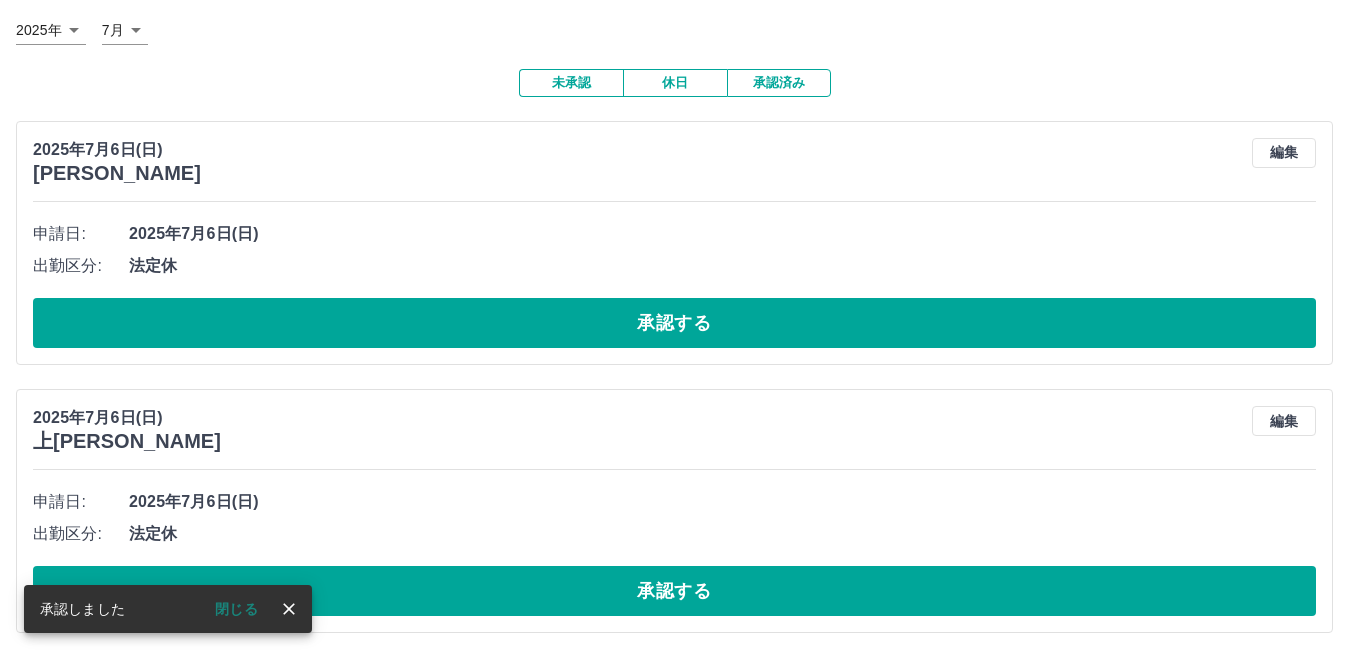 scroll, scrollTop: 0, scrollLeft: 0, axis: both 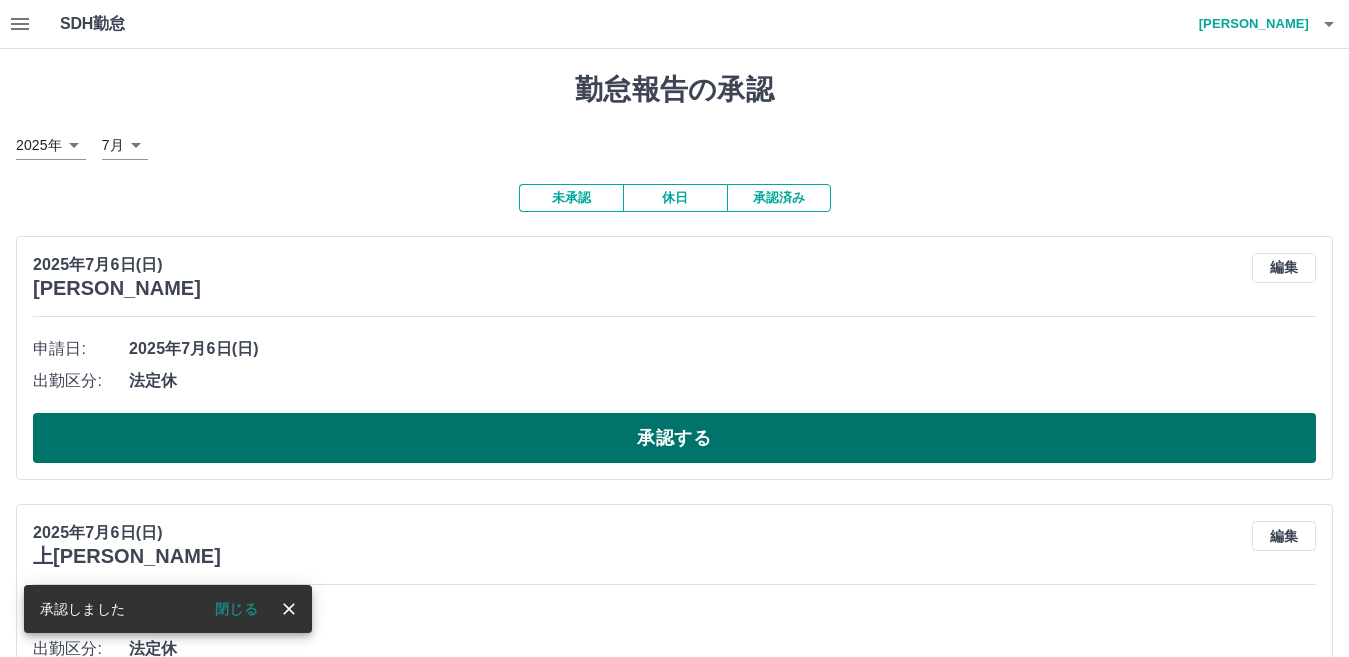 click on "承認する" at bounding box center [674, 438] 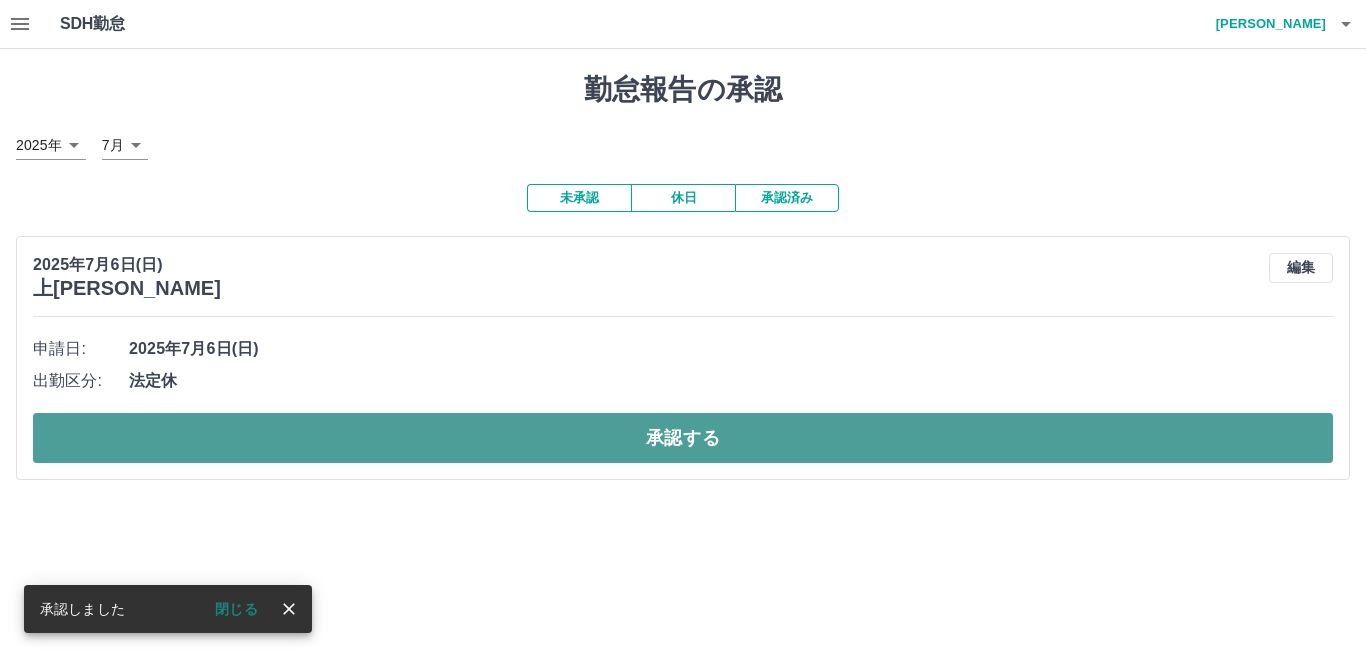 click on "承認する" at bounding box center (683, 438) 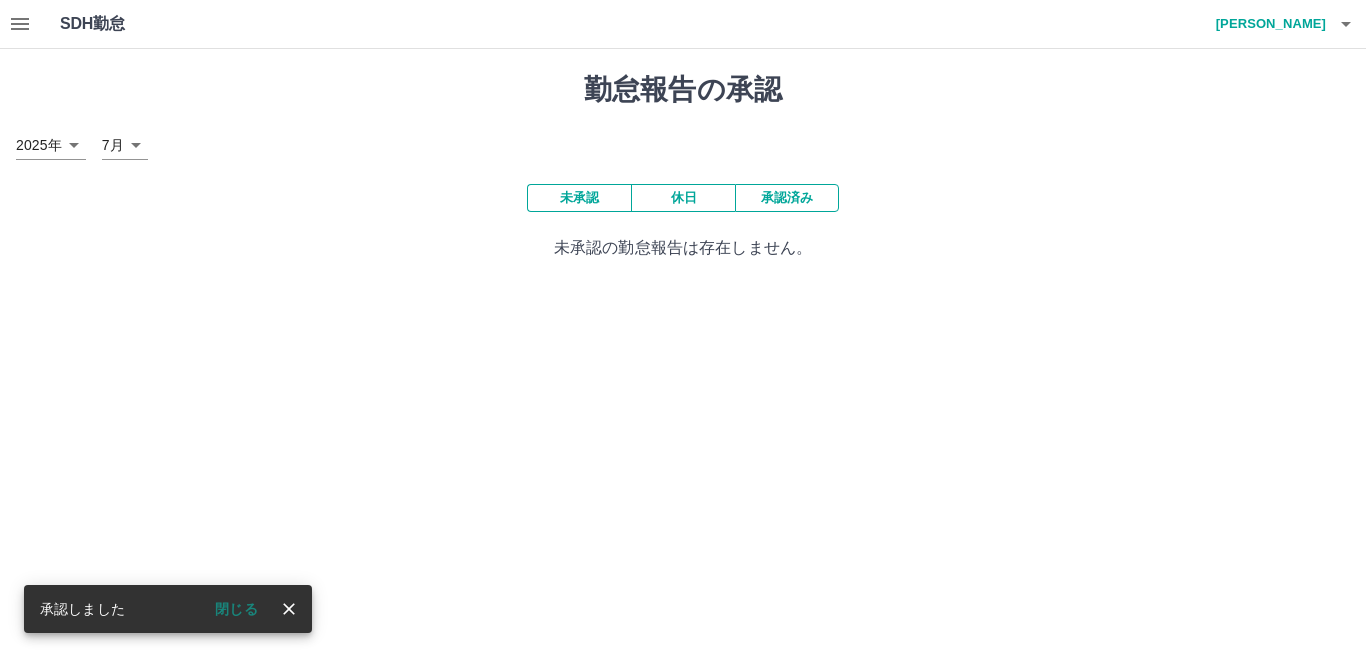 click on "承認済み" at bounding box center (787, 198) 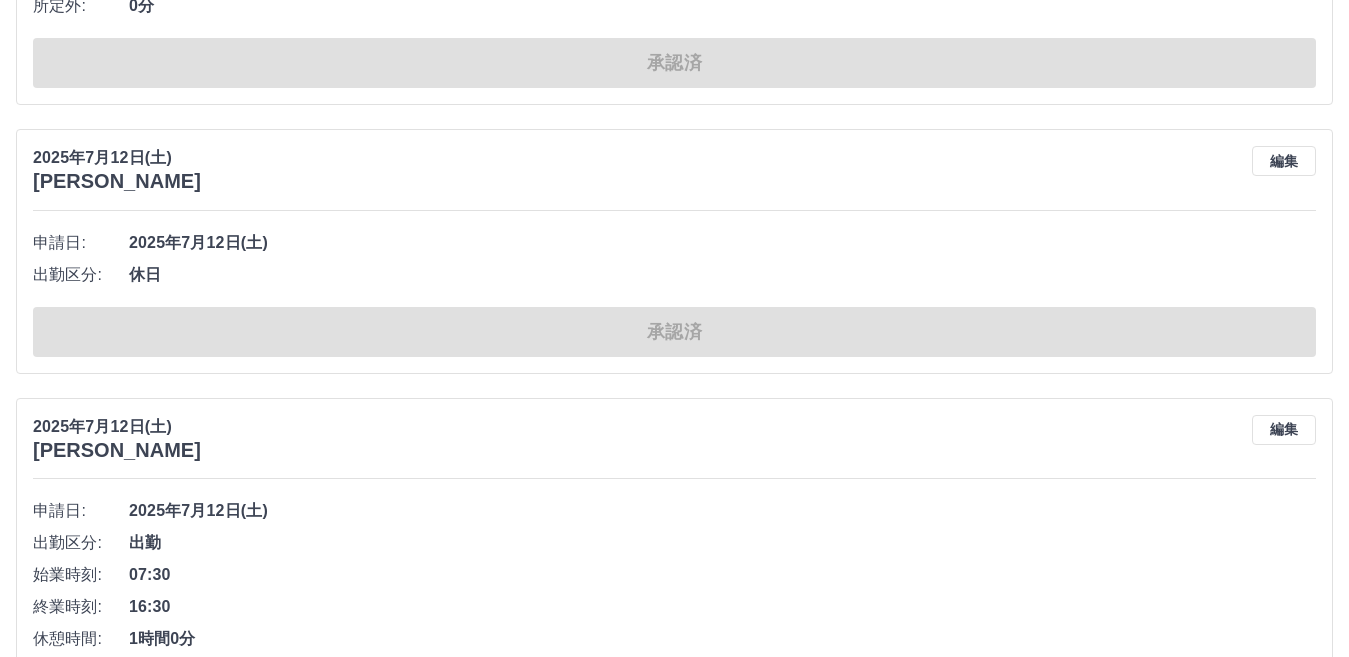 scroll, scrollTop: 1700, scrollLeft: 0, axis: vertical 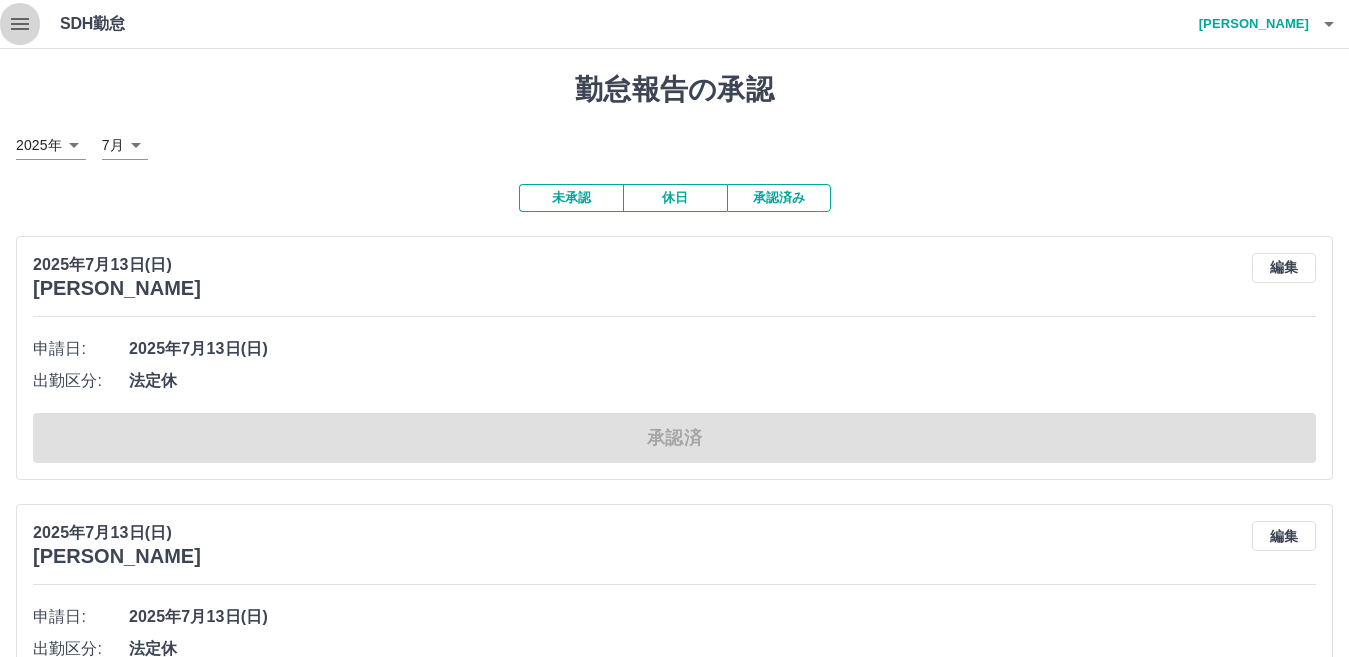 click 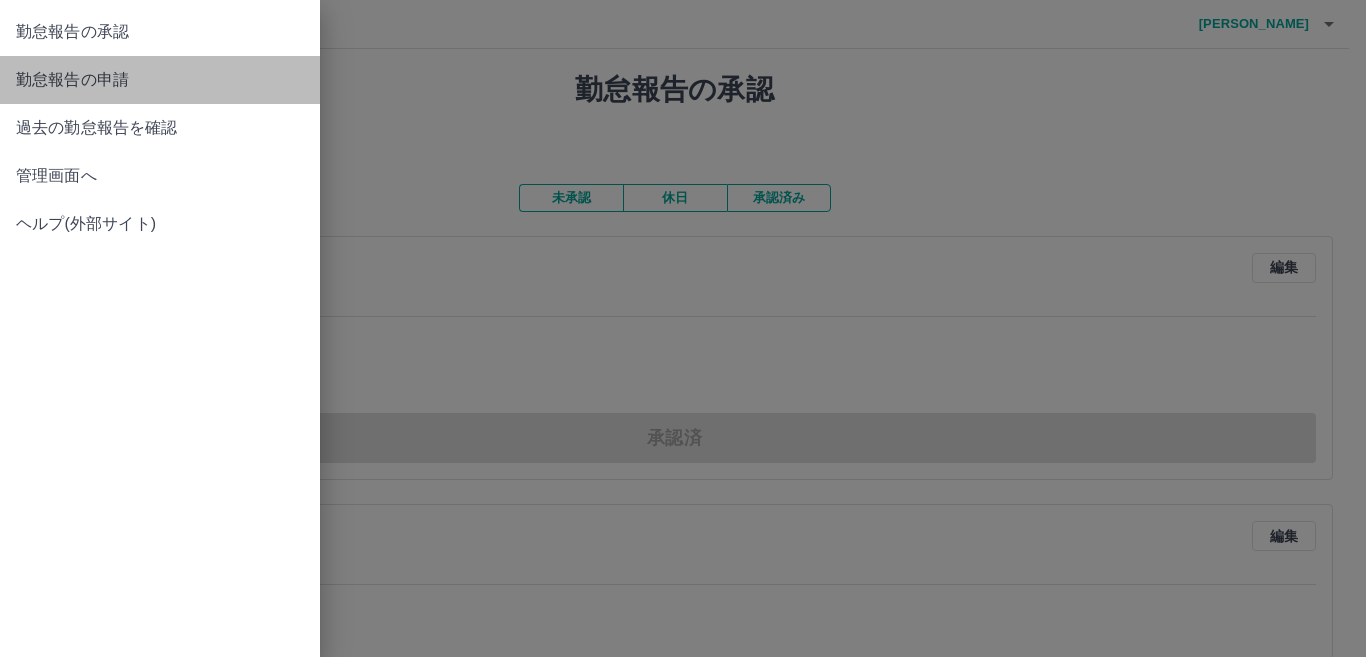 click on "勤怠報告の申請" at bounding box center [160, 80] 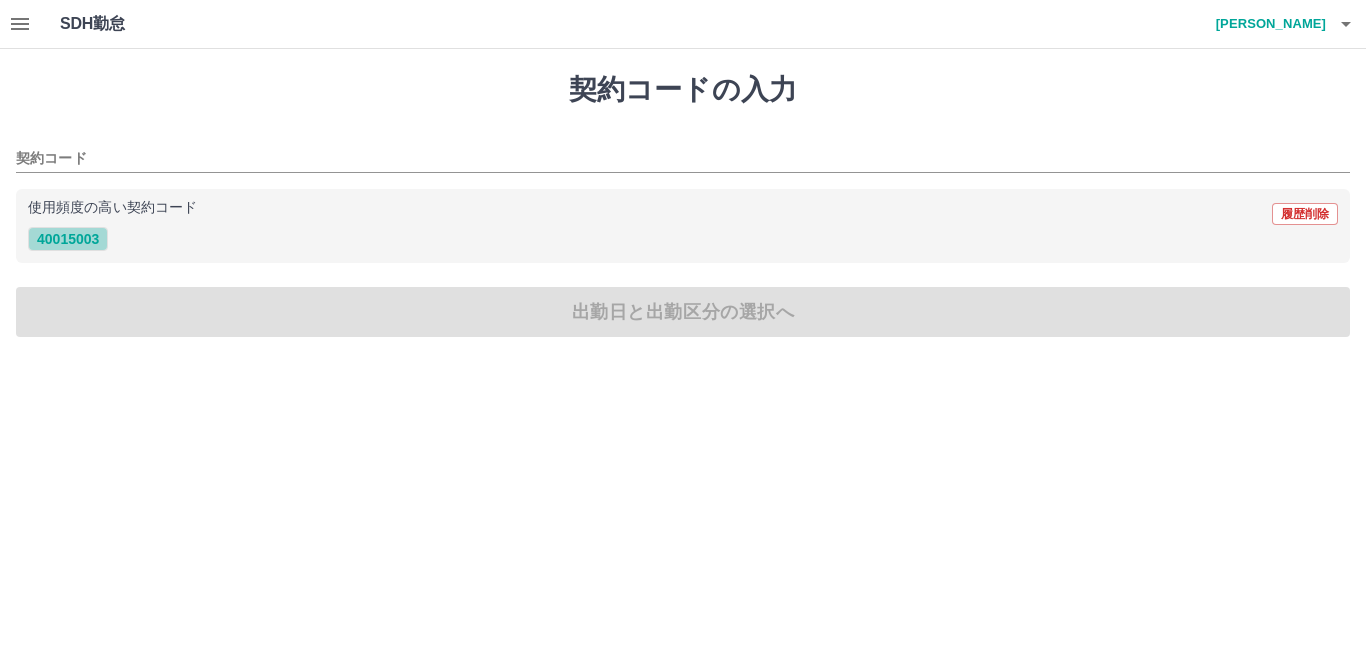 click on "40015003" at bounding box center [68, 239] 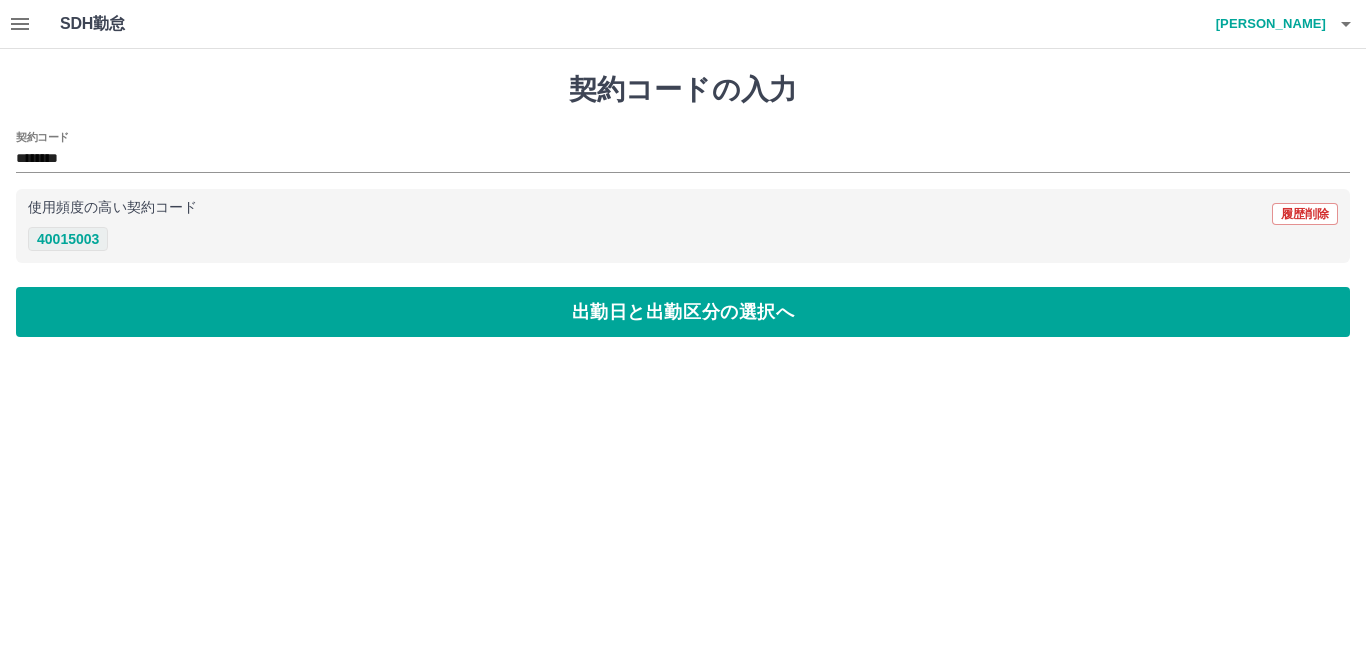 click on "40015003" at bounding box center [68, 239] 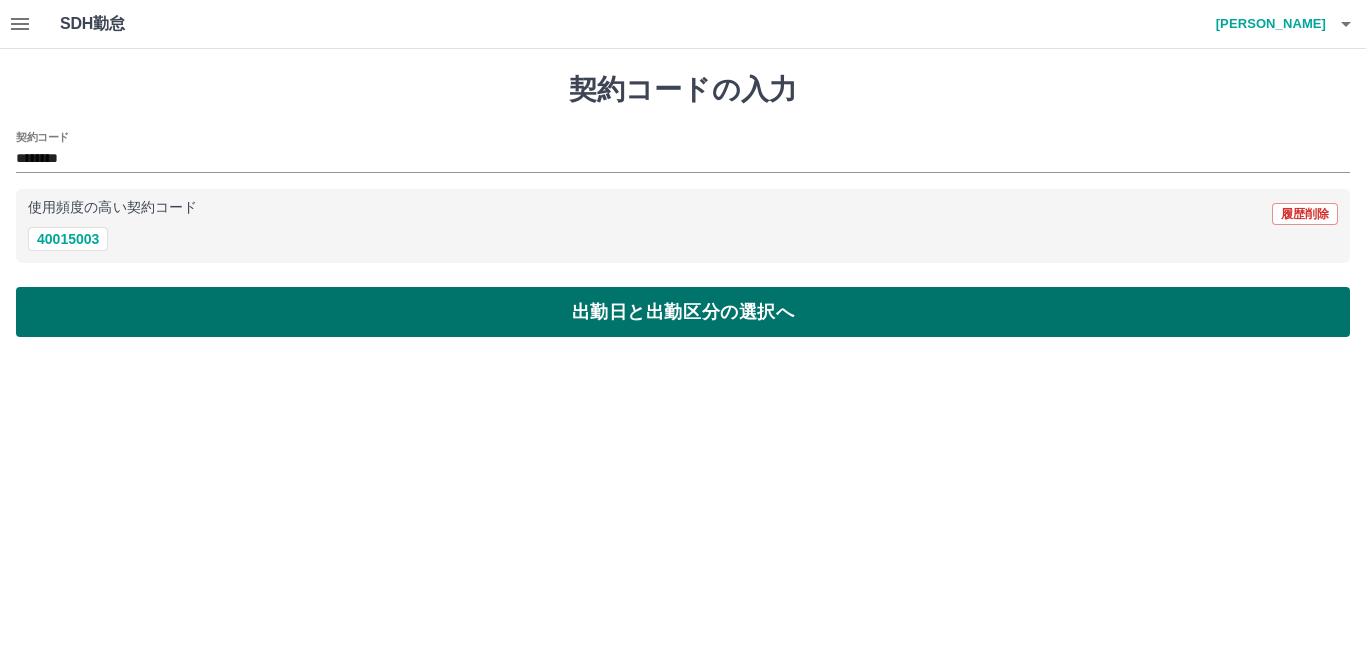 click on "出勤日と出勤区分の選択へ" at bounding box center (683, 312) 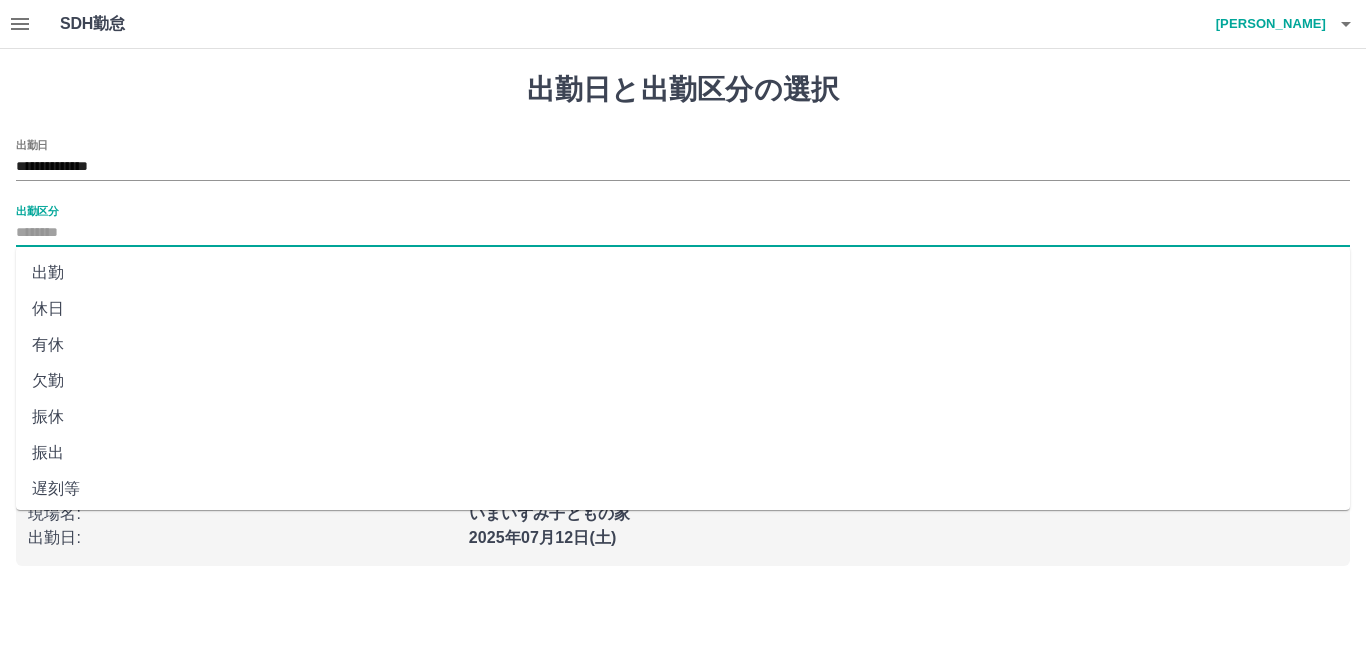 click on "出勤区分" at bounding box center (683, 233) 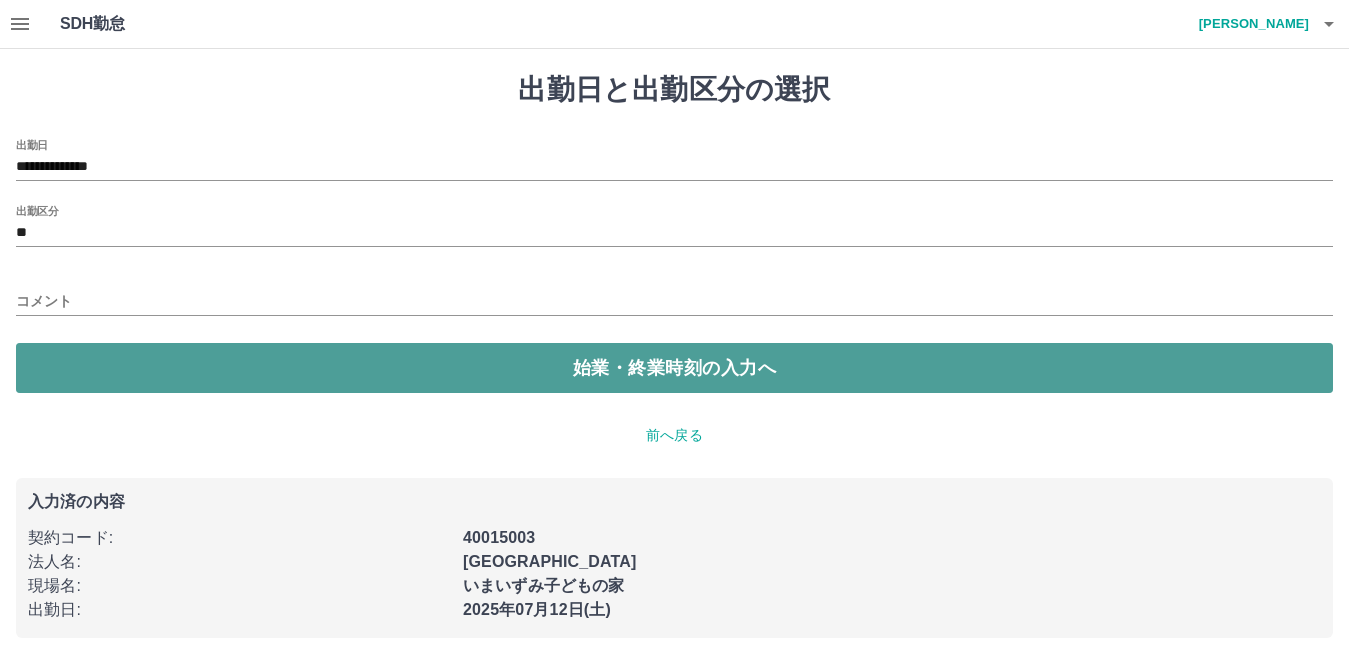 click on "始業・終業時刻の入力へ" at bounding box center [674, 368] 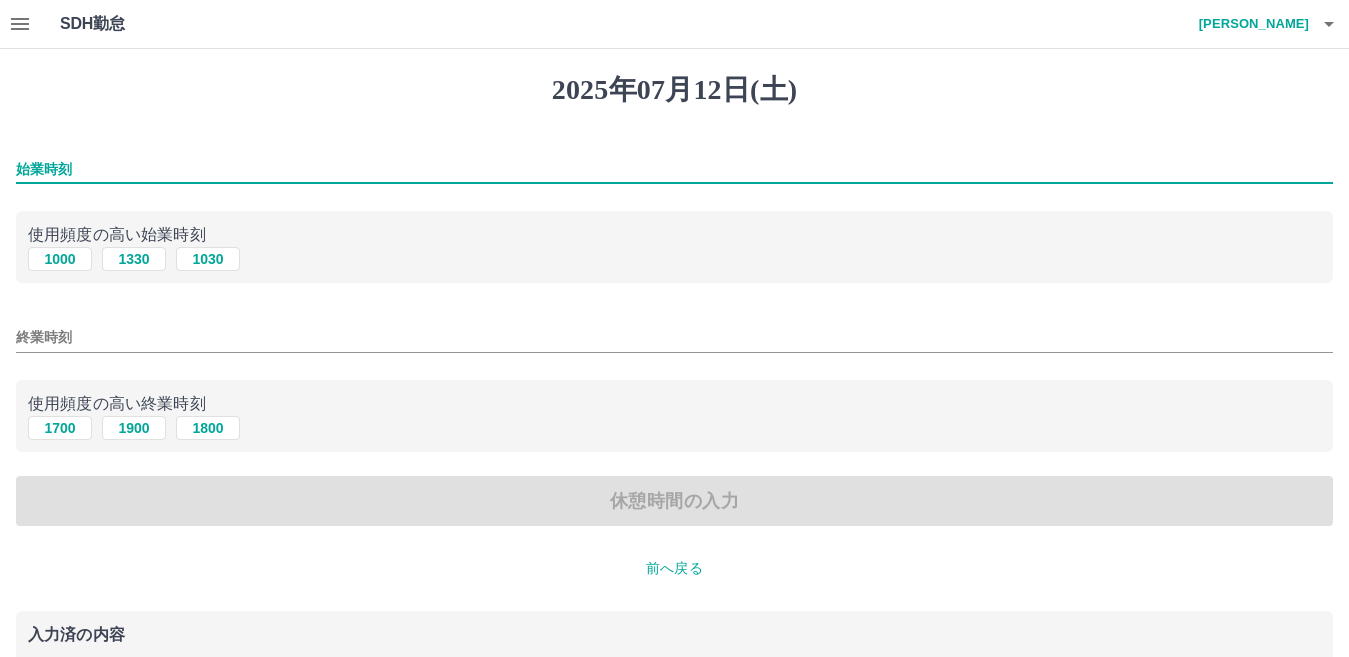 click on "始業時刻" at bounding box center (674, 169) 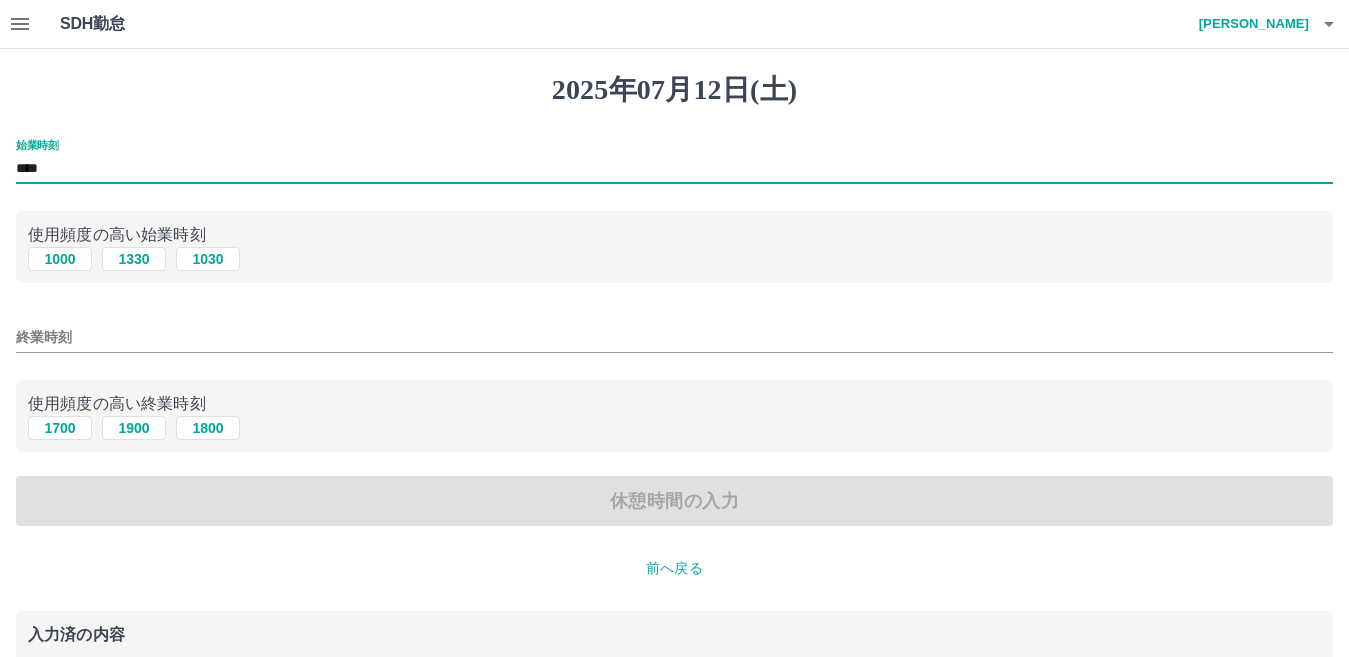 type on "****" 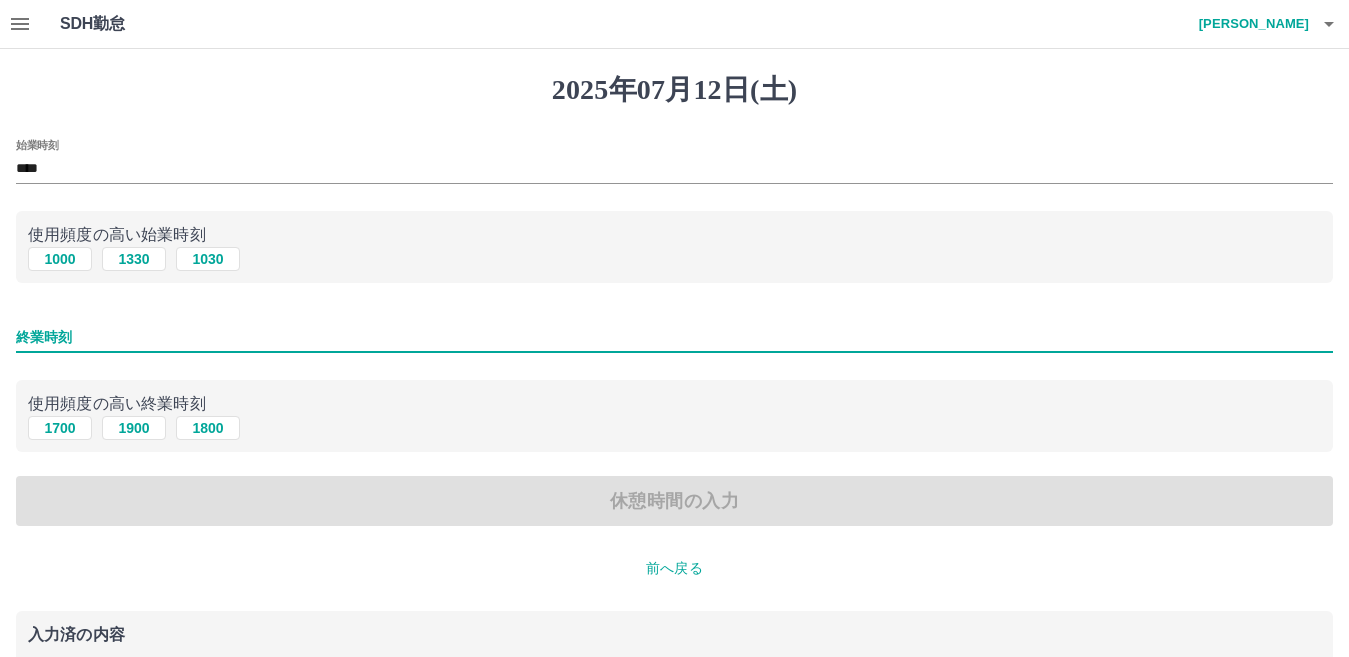 click on "終業時刻" at bounding box center (674, 337) 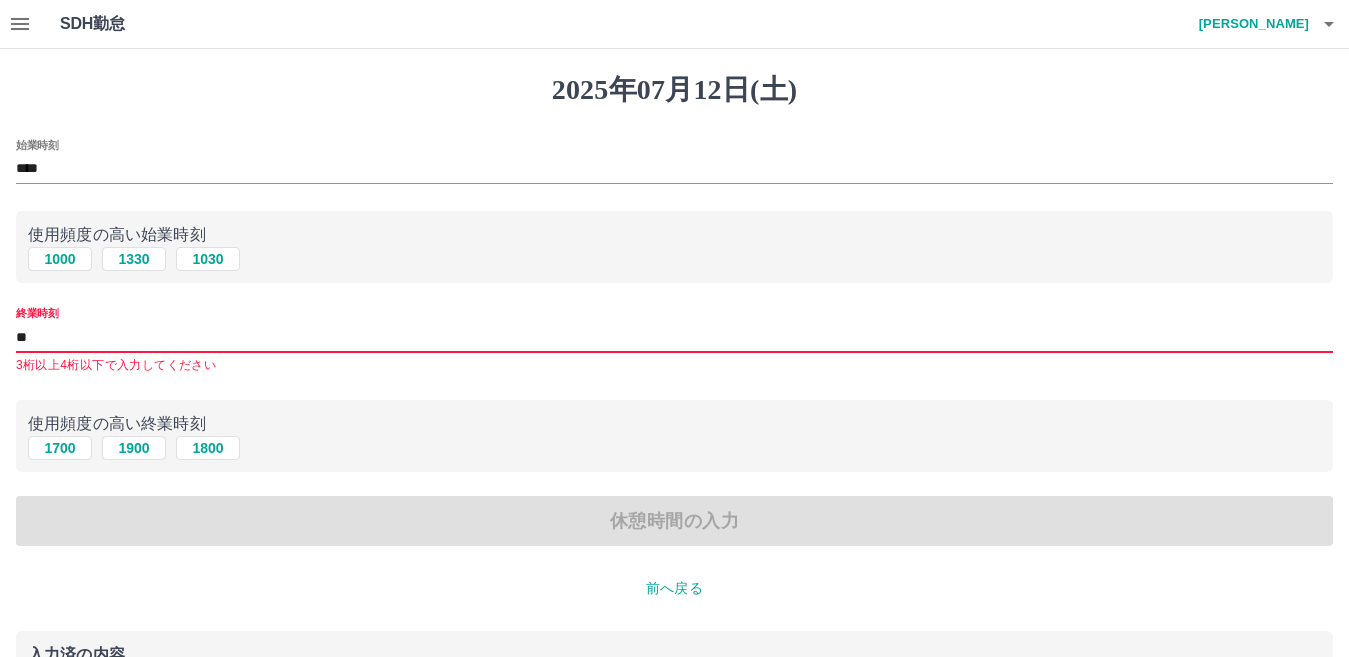 type on "*" 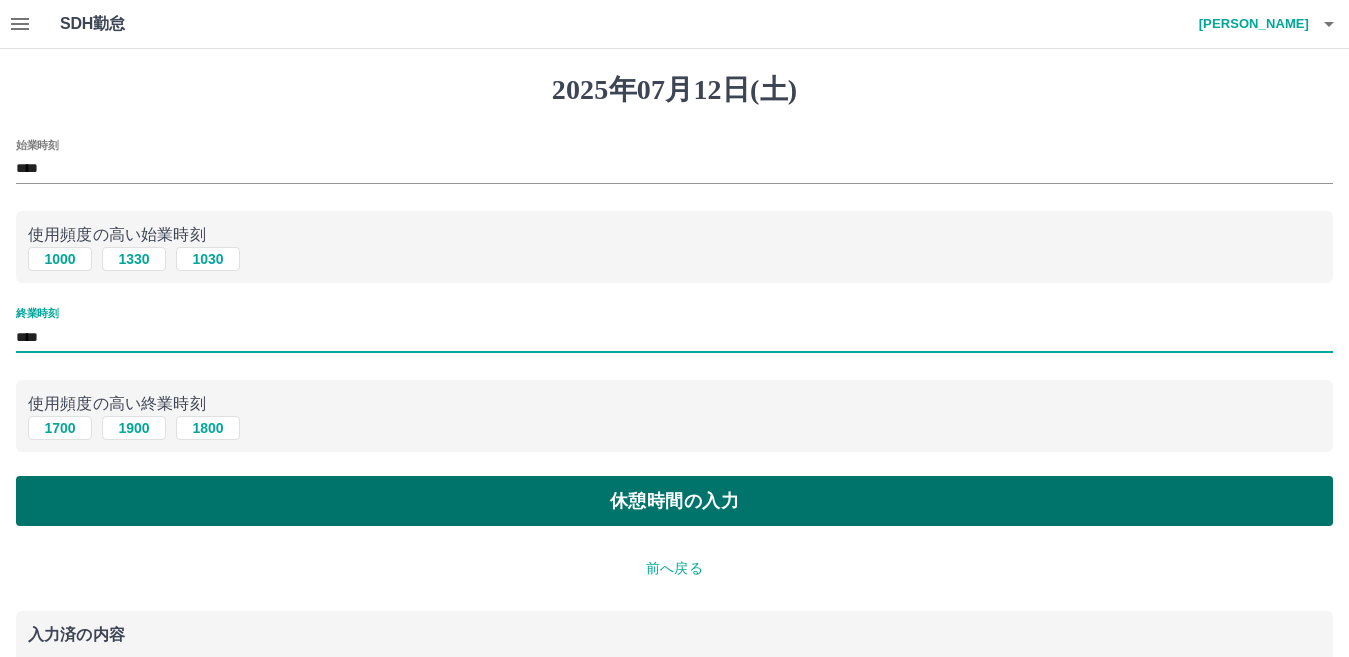 type on "****" 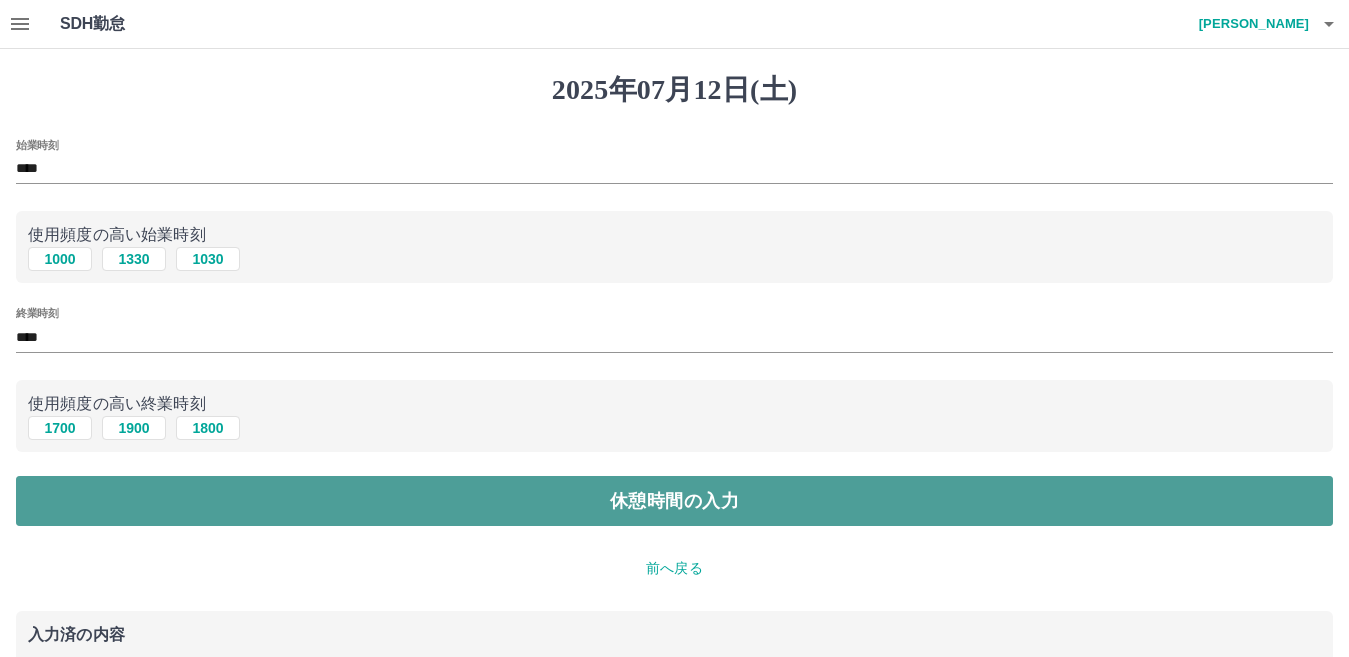 click on "休憩時間の入力" at bounding box center (674, 501) 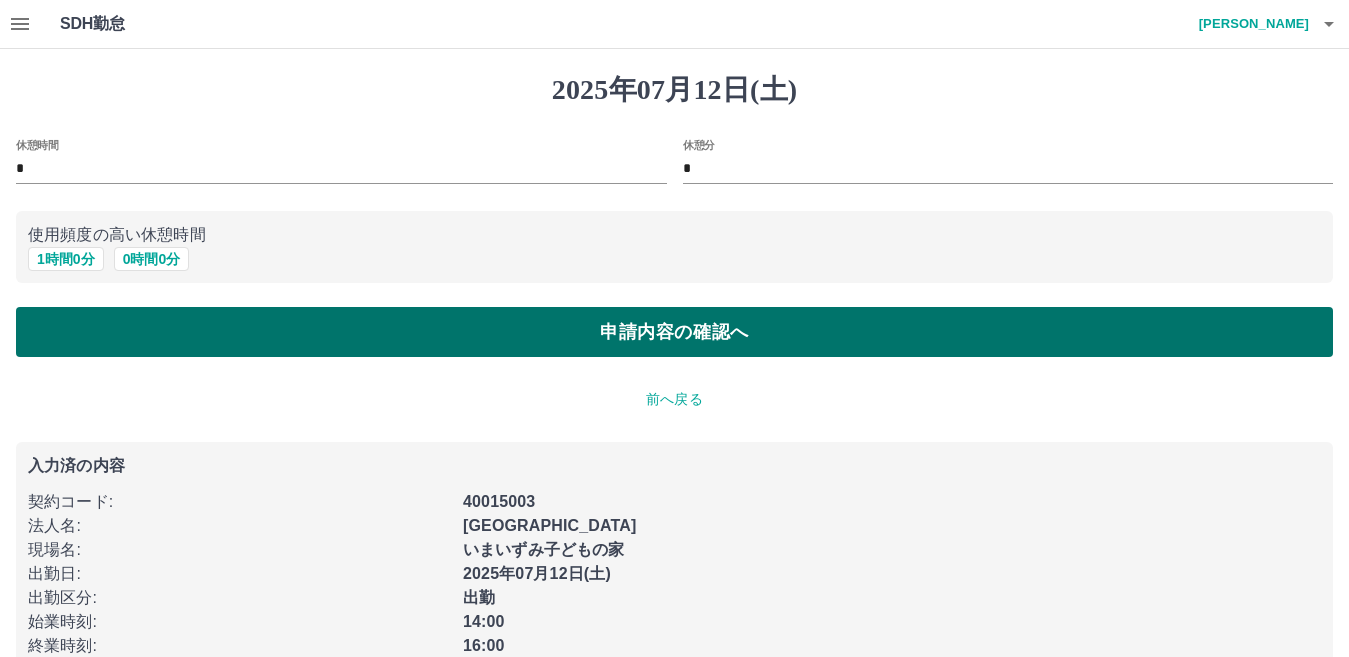 click on "申請内容の確認へ" at bounding box center [674, 332] 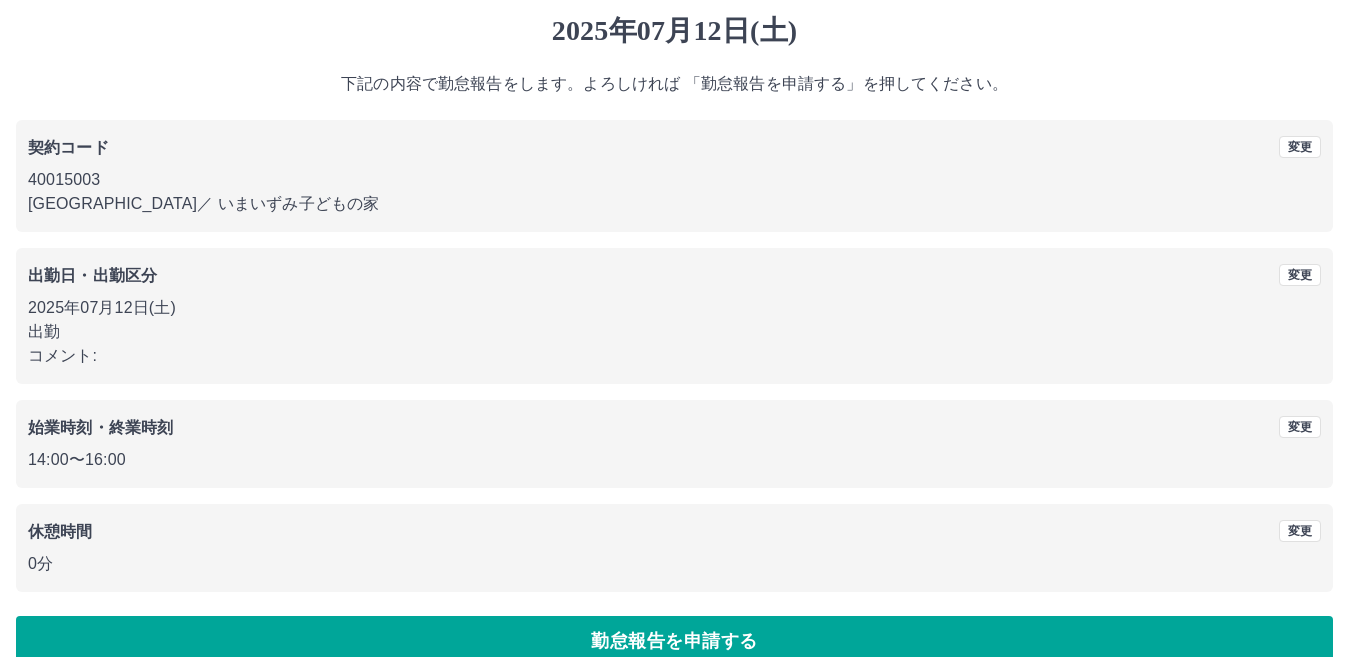scroll, scrollTop: 92, scrollLeft: 0, axis: vertical 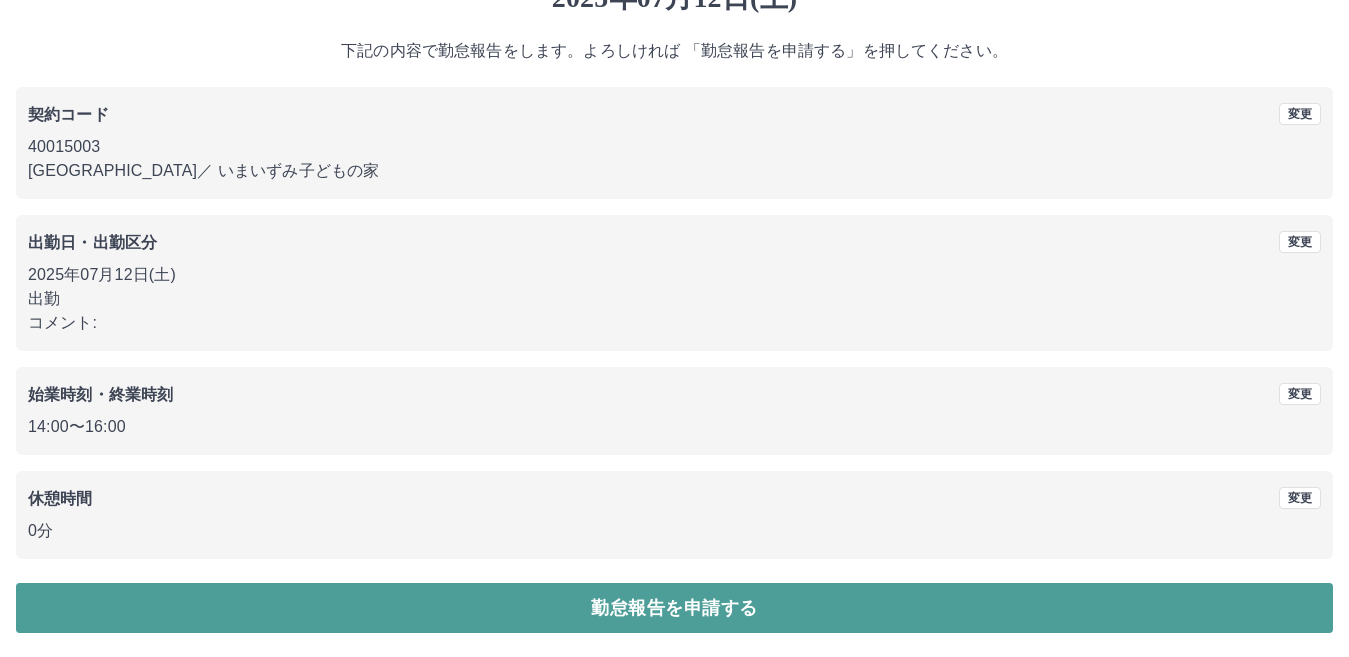 click on "勤怠報告を申請する" at bounding box center [674, 608] 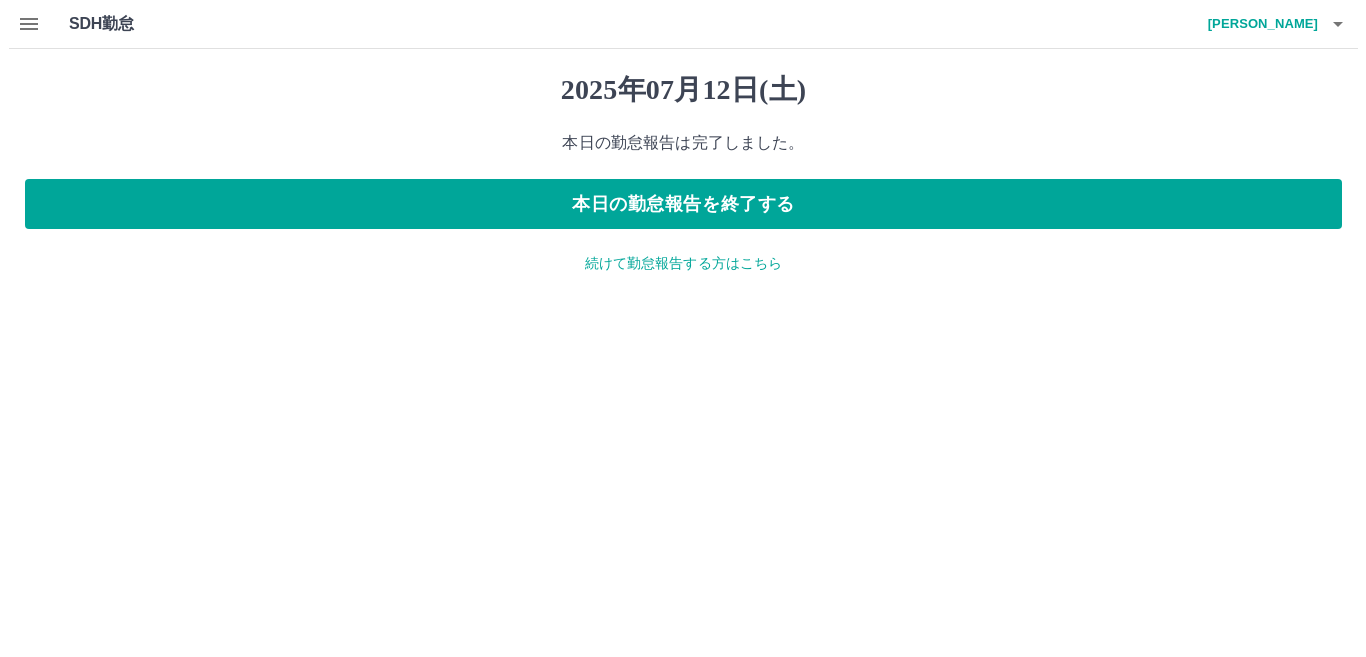 scroll, scrollTop: 0, scrollLeft: 0, axis: both 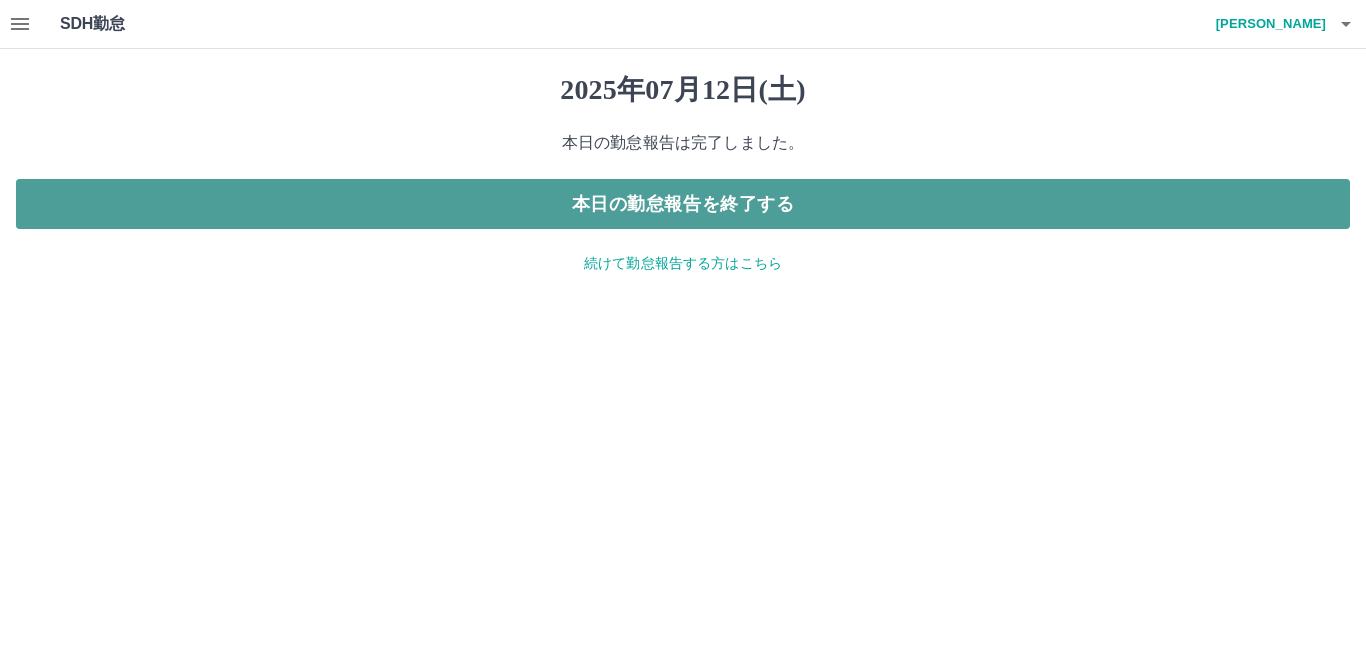 click on "本日の勤怠報告を終了する" at bounding box center [683, 204] 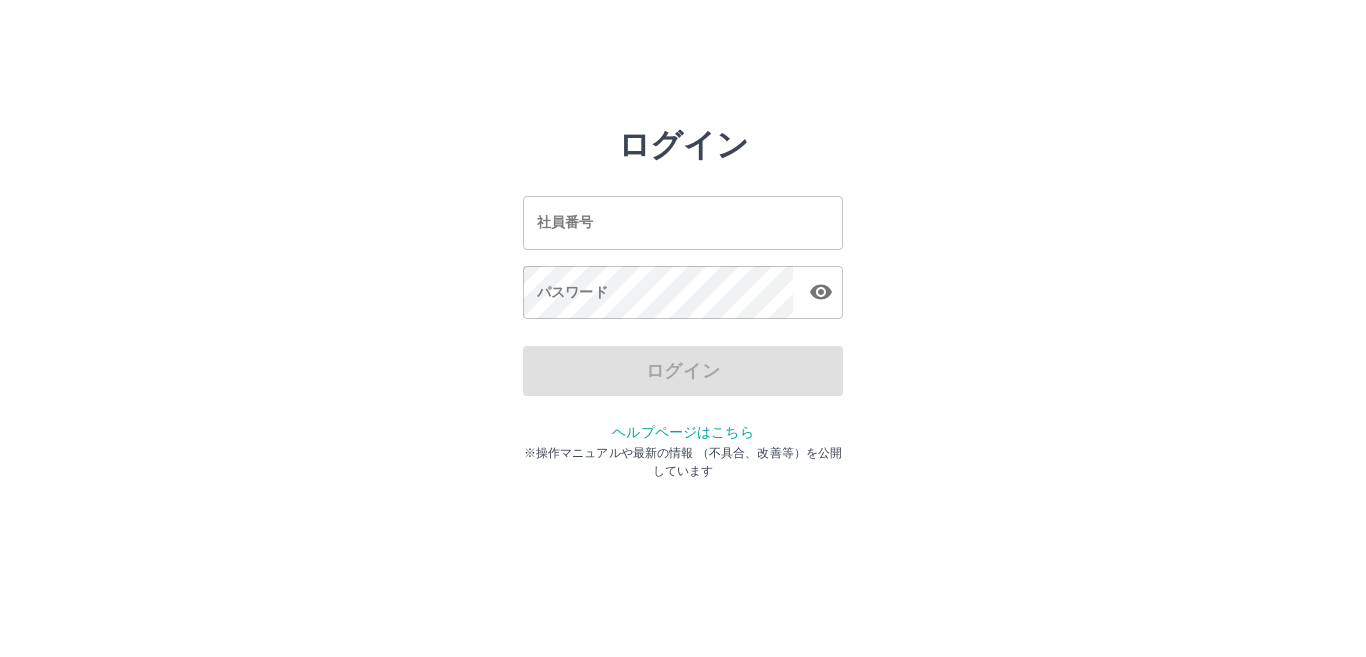 scroll, scrollTop: 0, scrollLeft: 0, axis: both 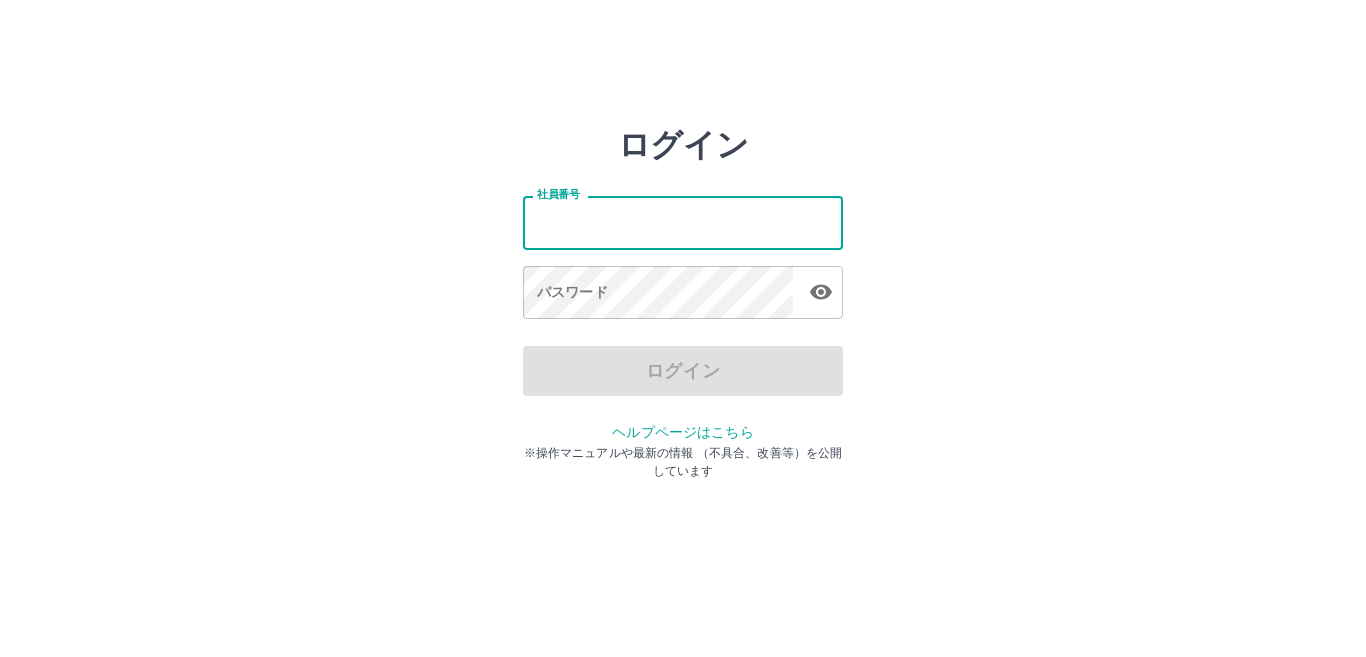 click on "社員番号" at bounding box center [683, 222] 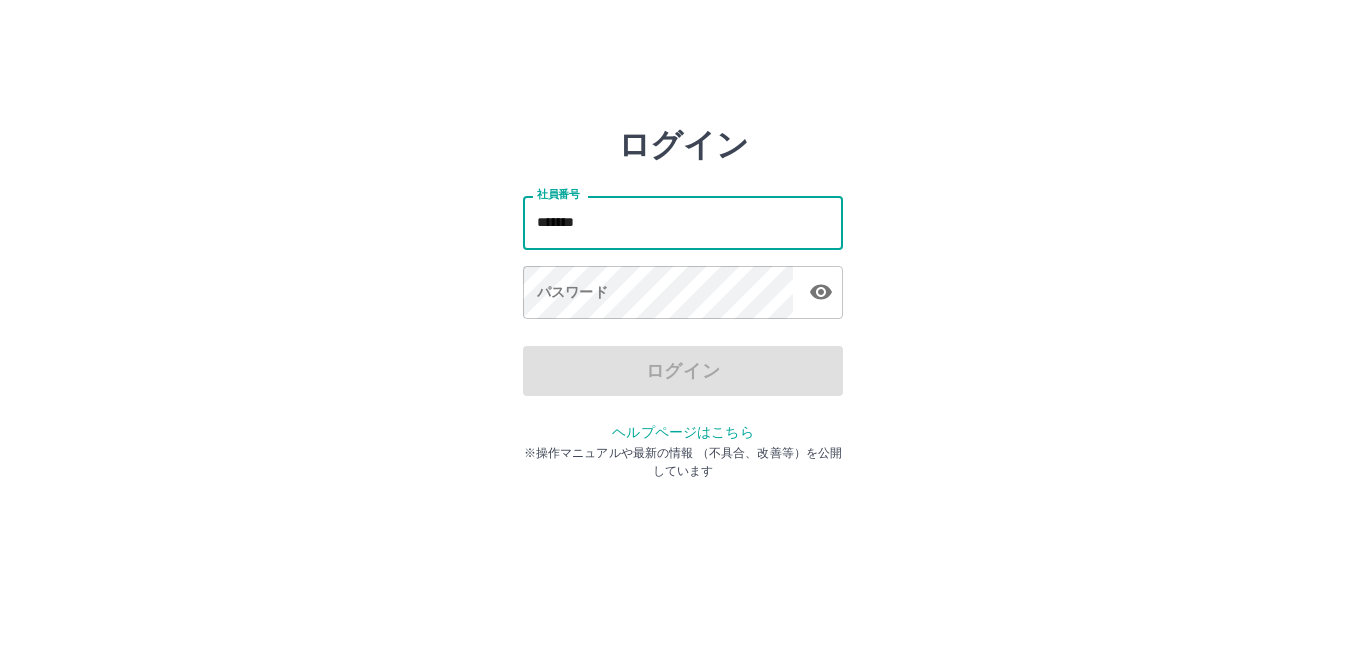 type on "*******" 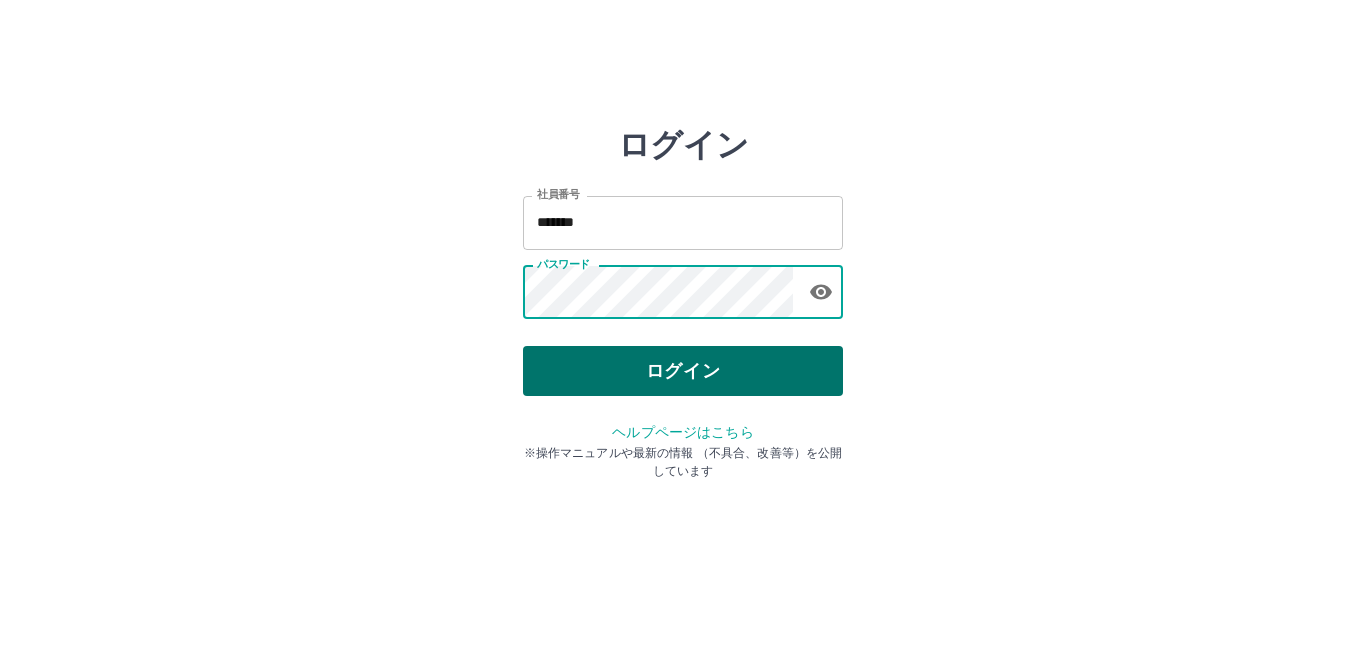 click on "ログイン" at bounding box center (683, 371) 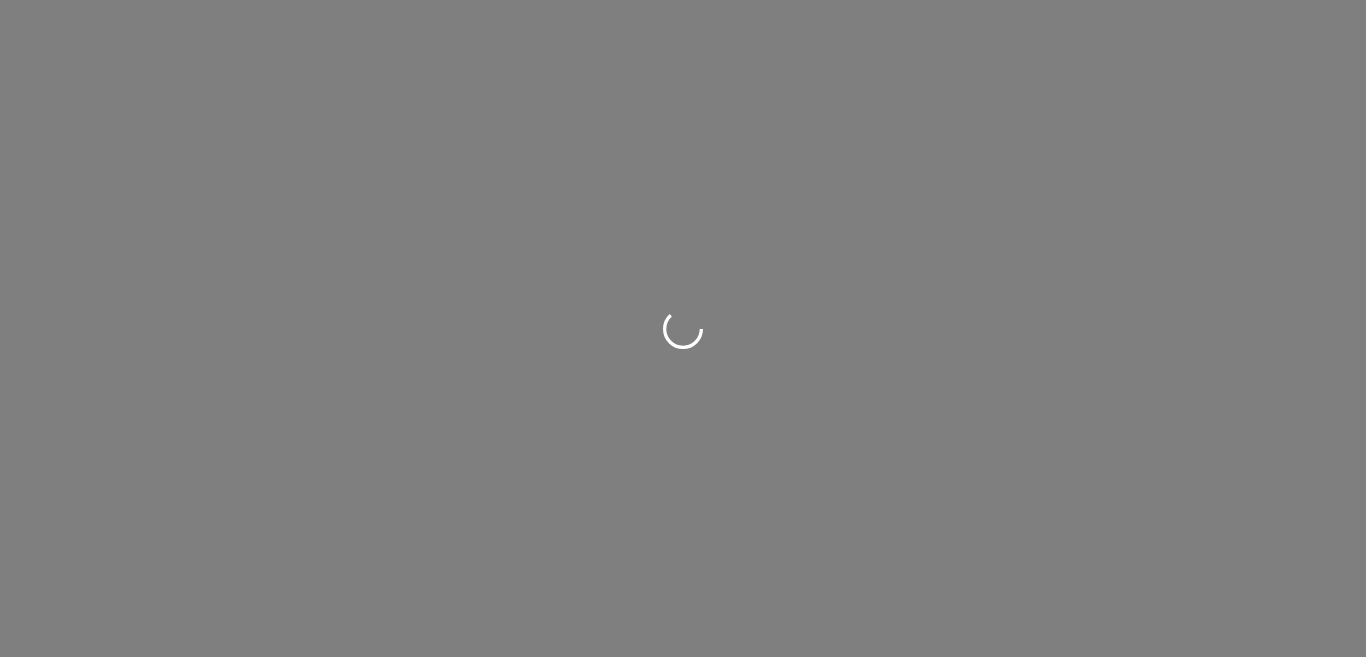 scroll, scrollTop: 0, scrollLeft: 0, axis: both 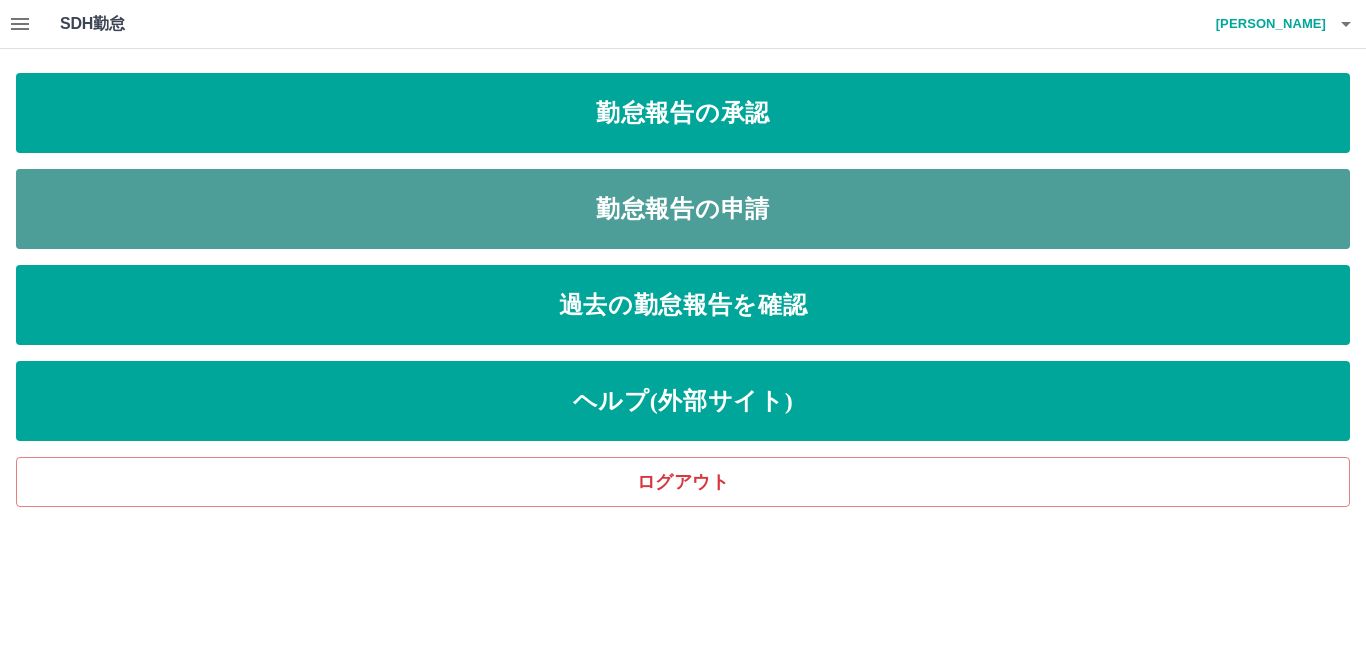 click on "勤怠報告の申請" at bounding box center [683, 209] 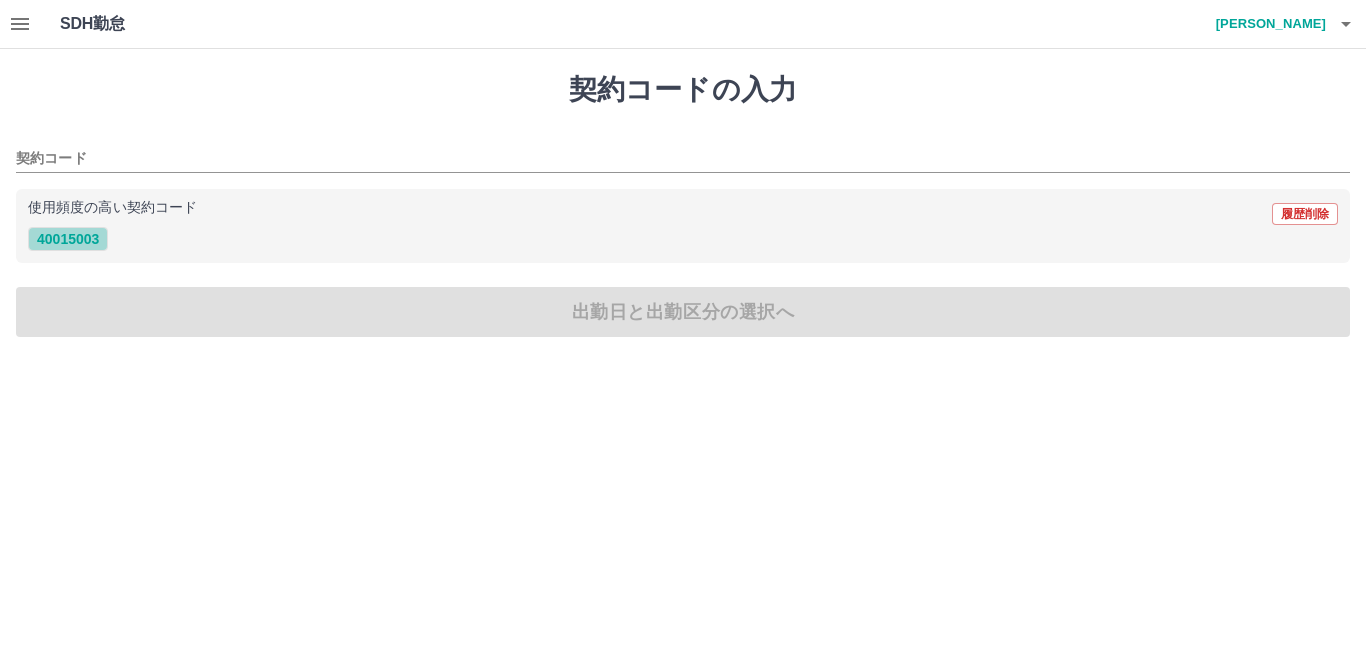click on "40015003" at bounding box center (68, 239) 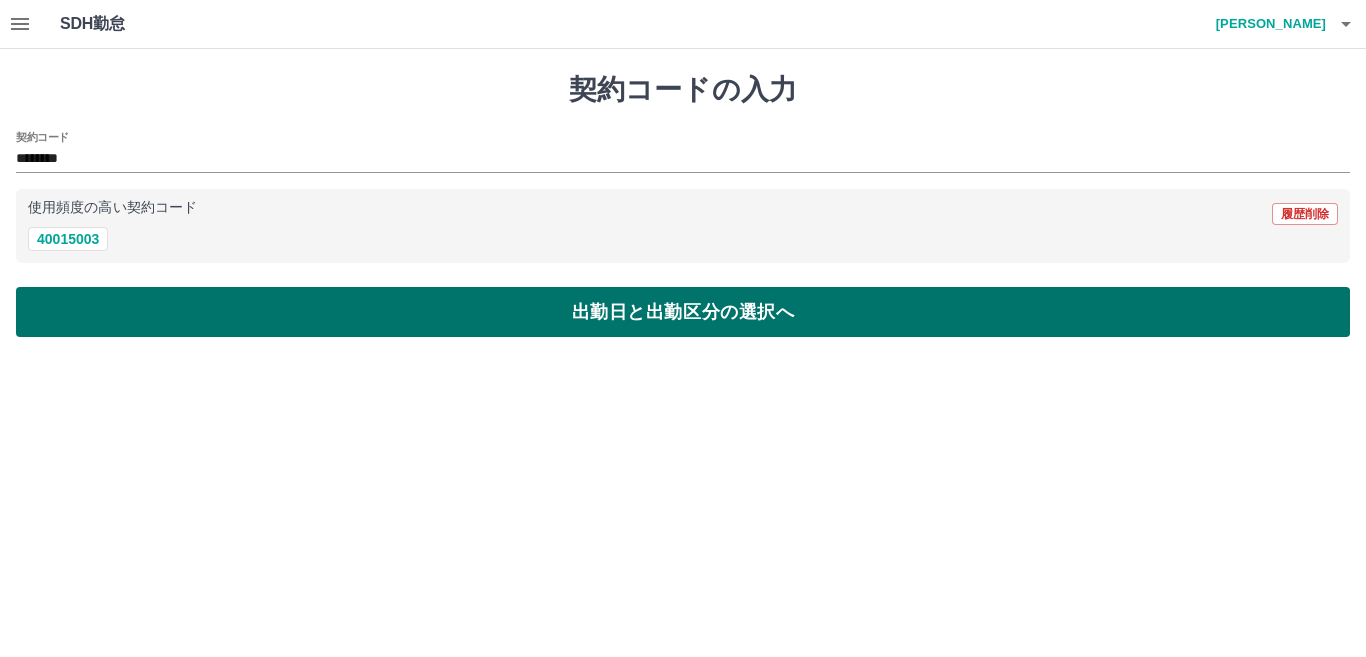click on "出勤日と出勤区分の選択へ" at bounding box center [683, 312] 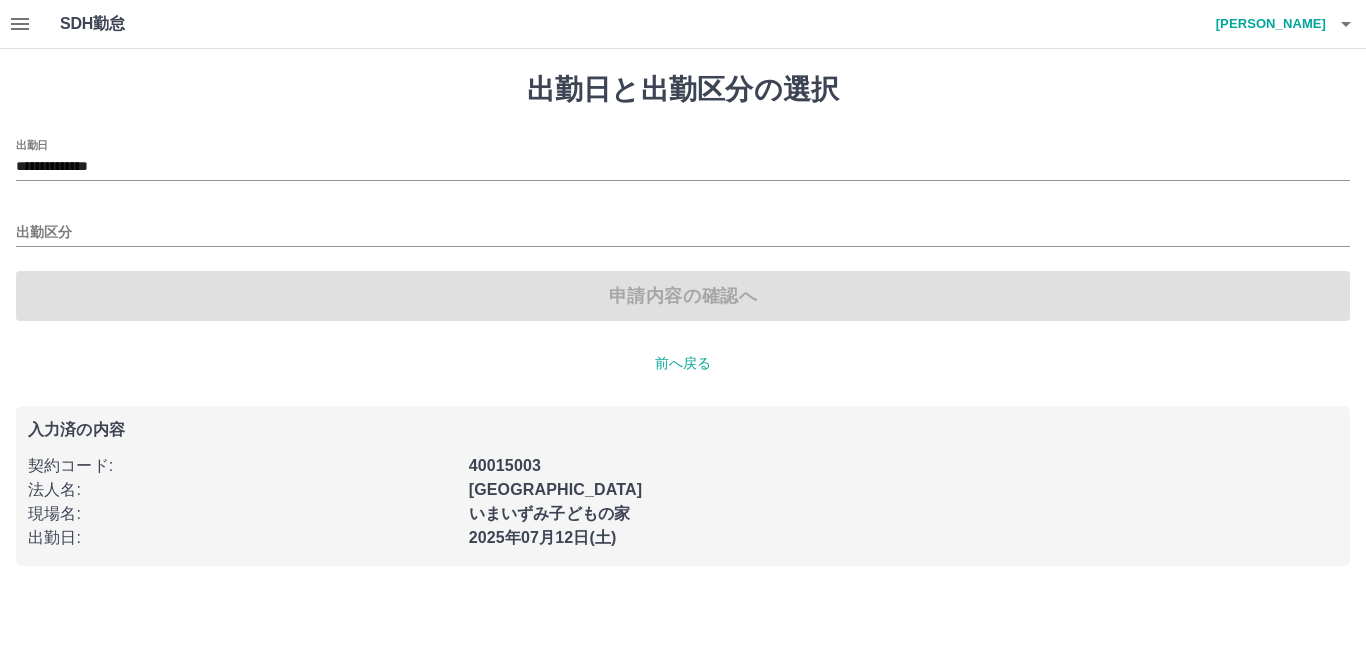 click on "**********" at bounding box center (683, 160) 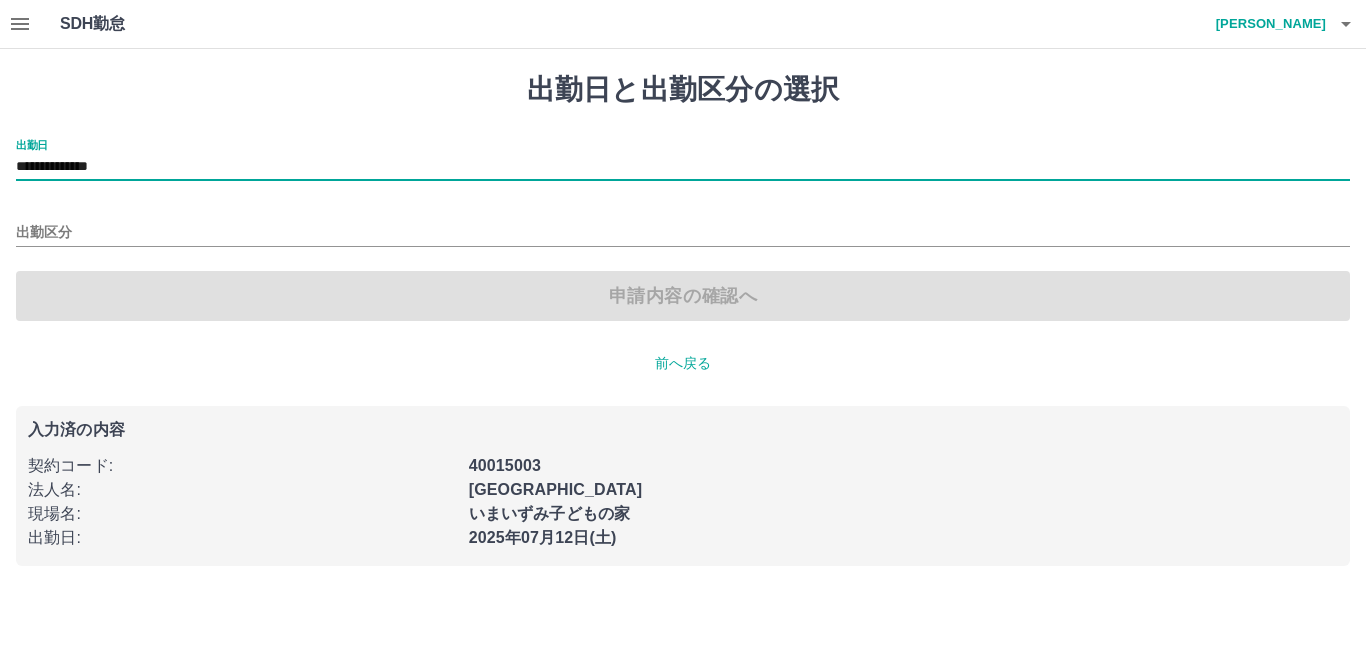 click on "**********" at bounding box center [683, 167] 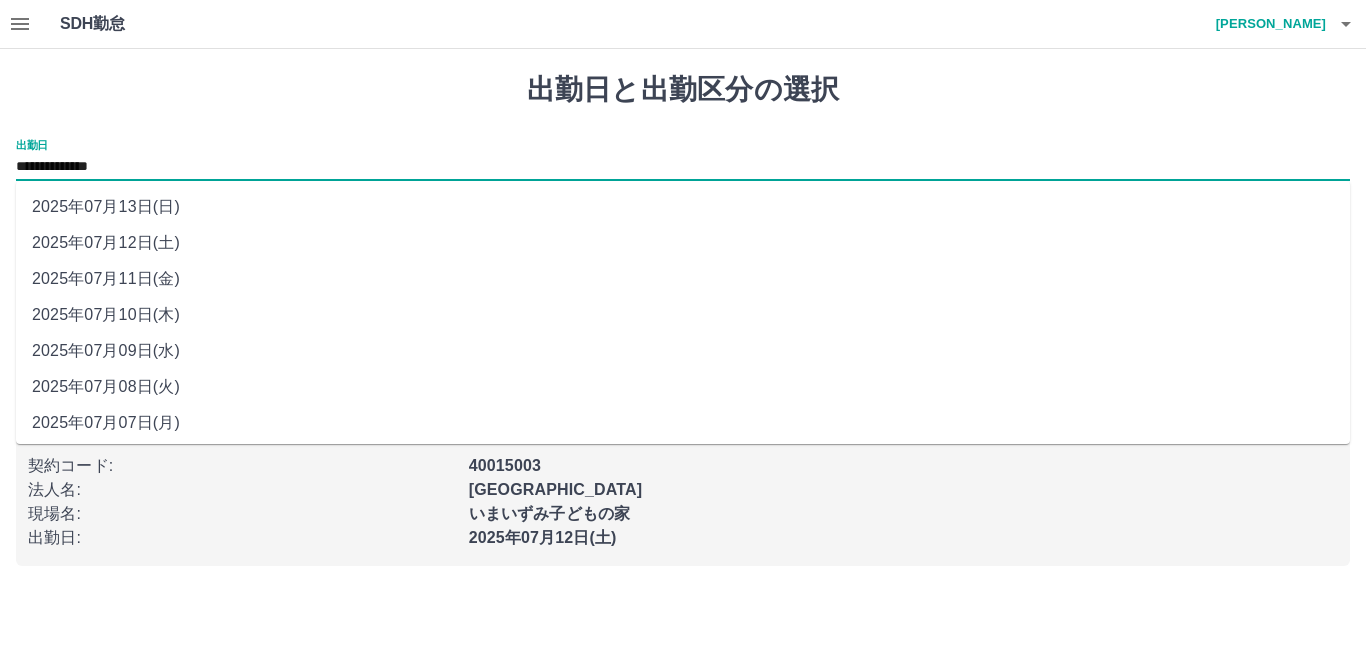 click on "2025年07月13日(日)" at bounding box center (683, 207) 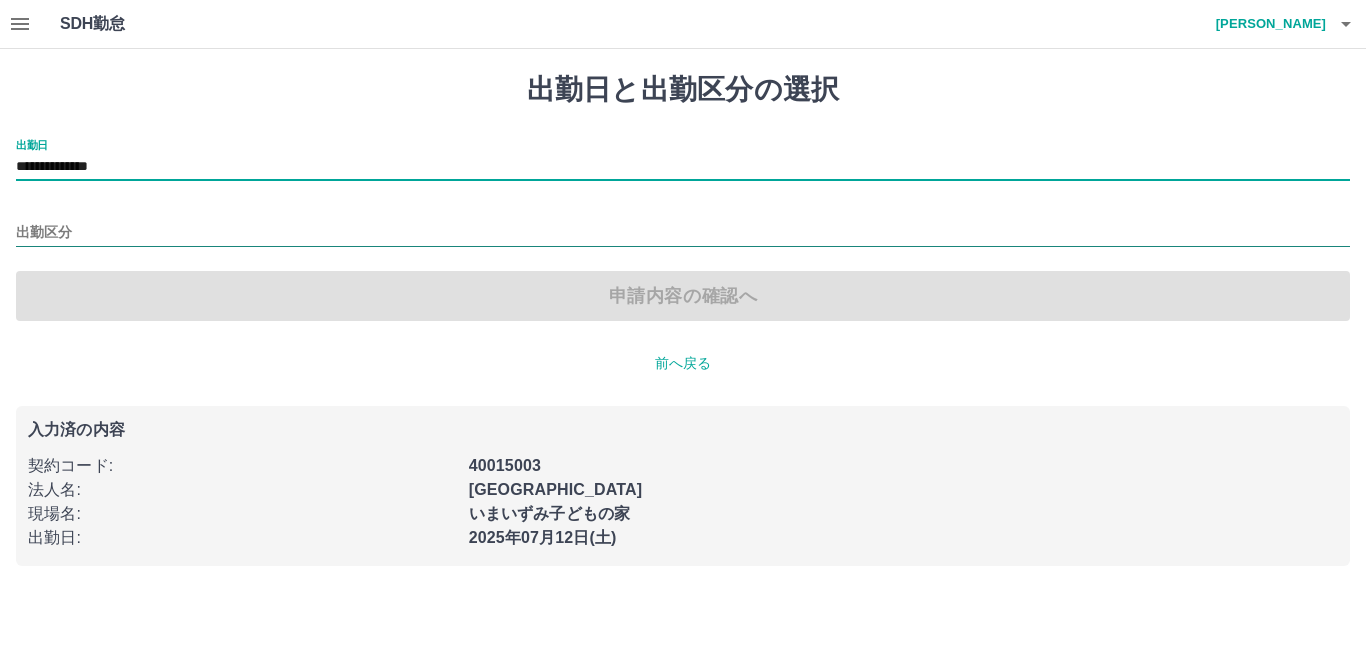 click on "出勤区分" at bounding box center [683, 233] 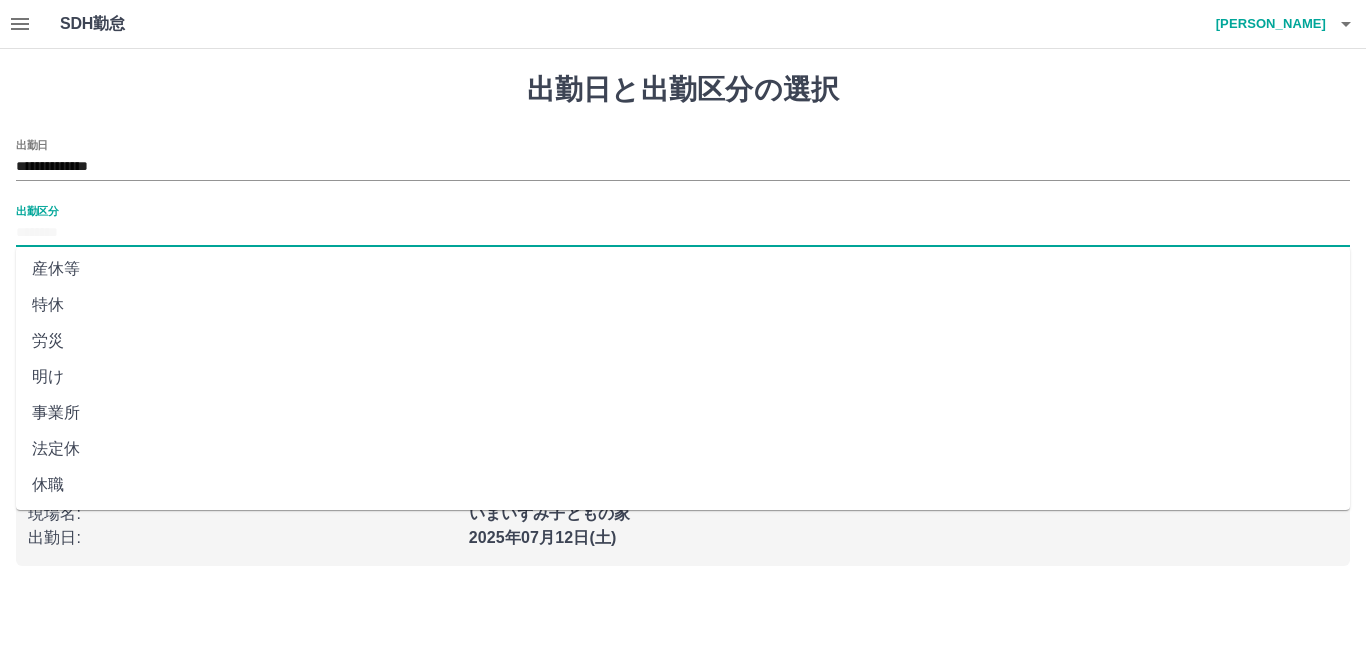 scroll, scrollTop: 401, scrollLeft: 0, axis: vertical 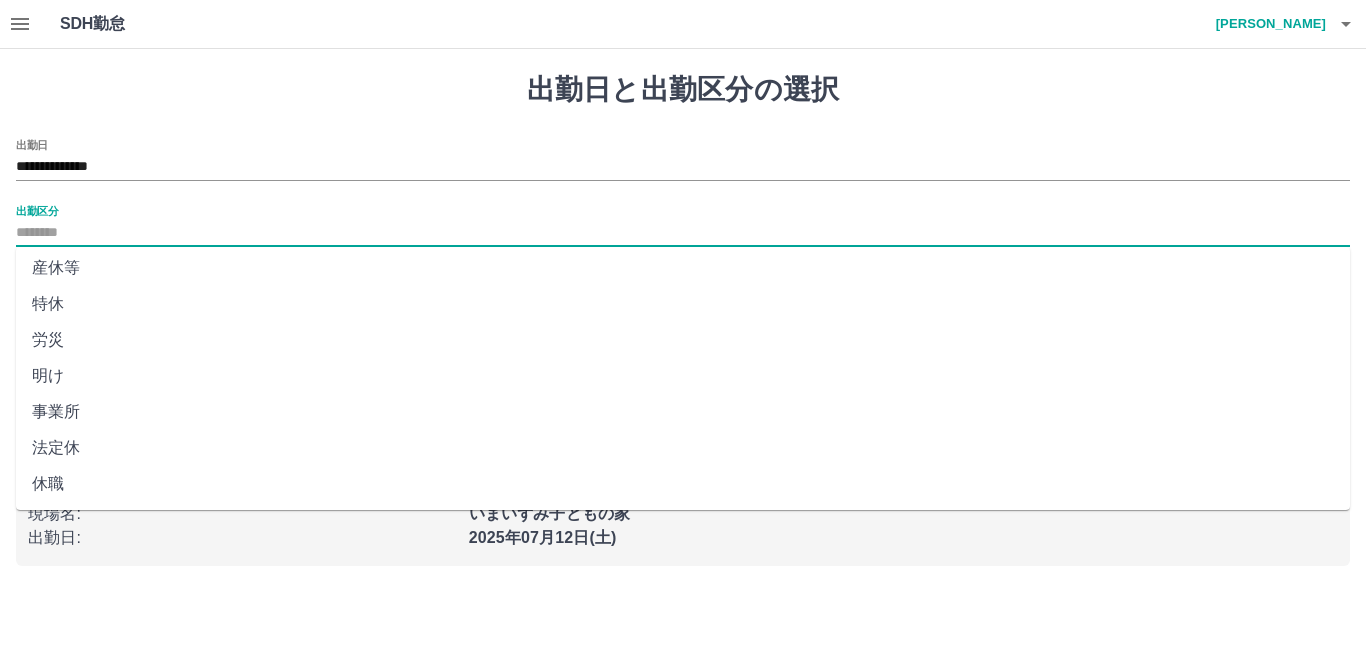 click on "法定休" at bounding box center [683, 448] 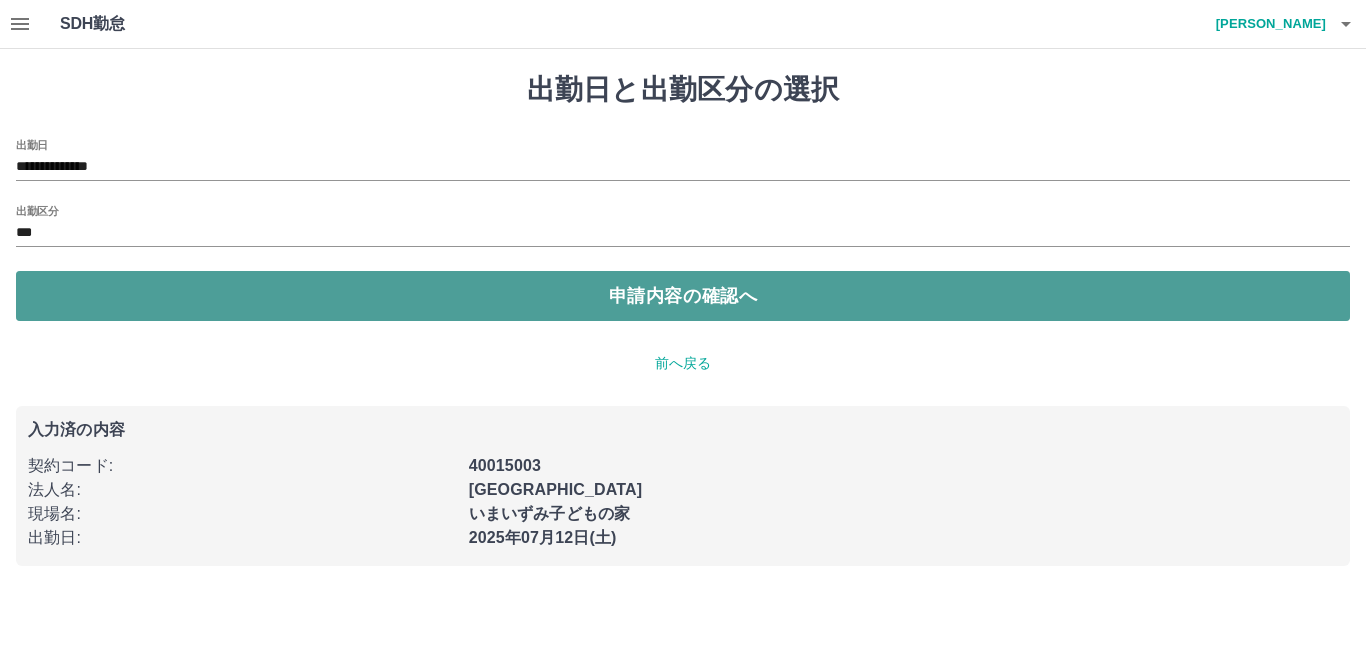 click on "申請内容の確認へ" at bounding box center [683, 296] 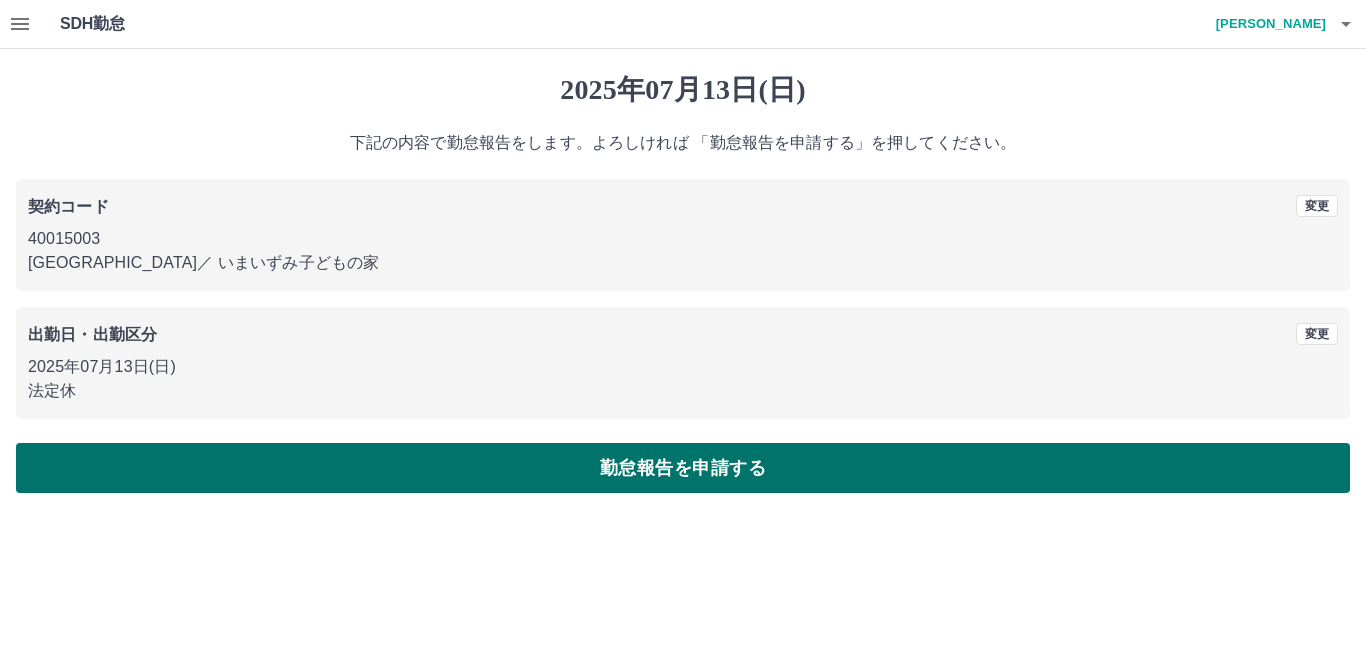 click on "勤怠報告を申請する" at bounding box center [683, 468] 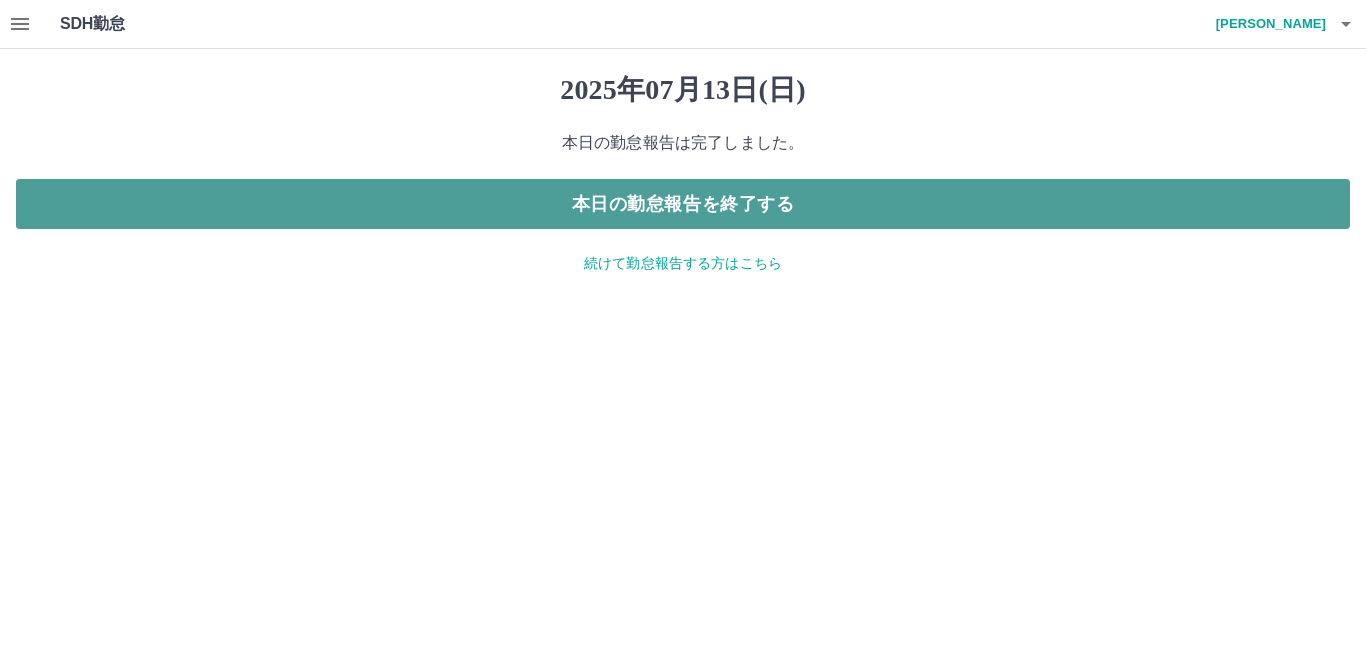 click on "本日の勤怠報告を終了する" at bounding box center [683, 204] 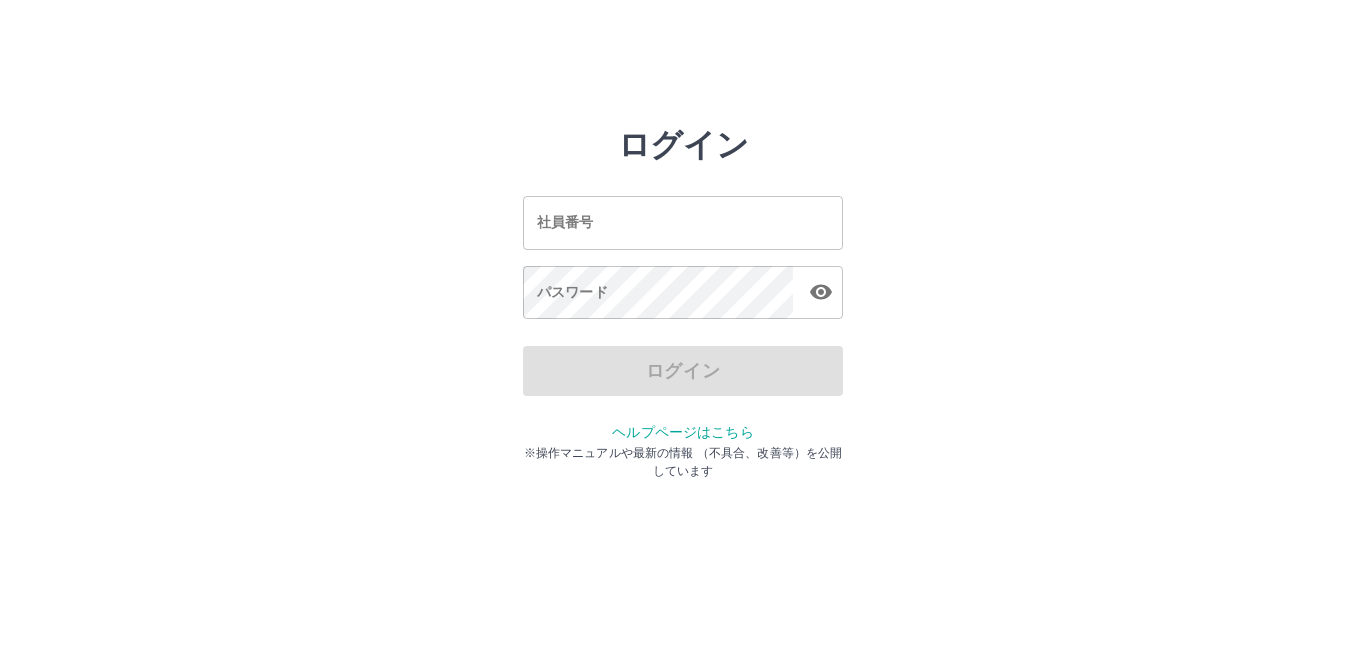 scroll, scrollTop: 0, scrollLeft: 0, axis: both 